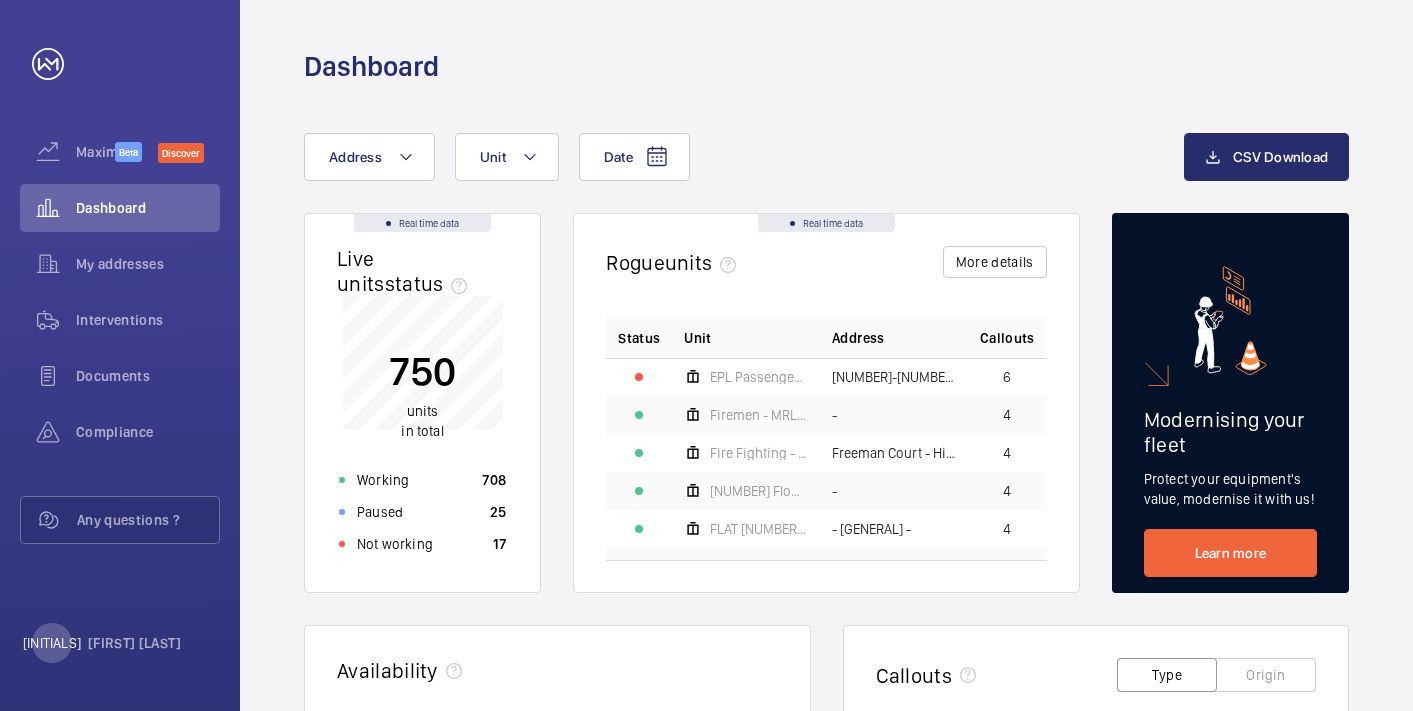 scroll, scrollTop: 0, scrollLeft: 0, axis: both 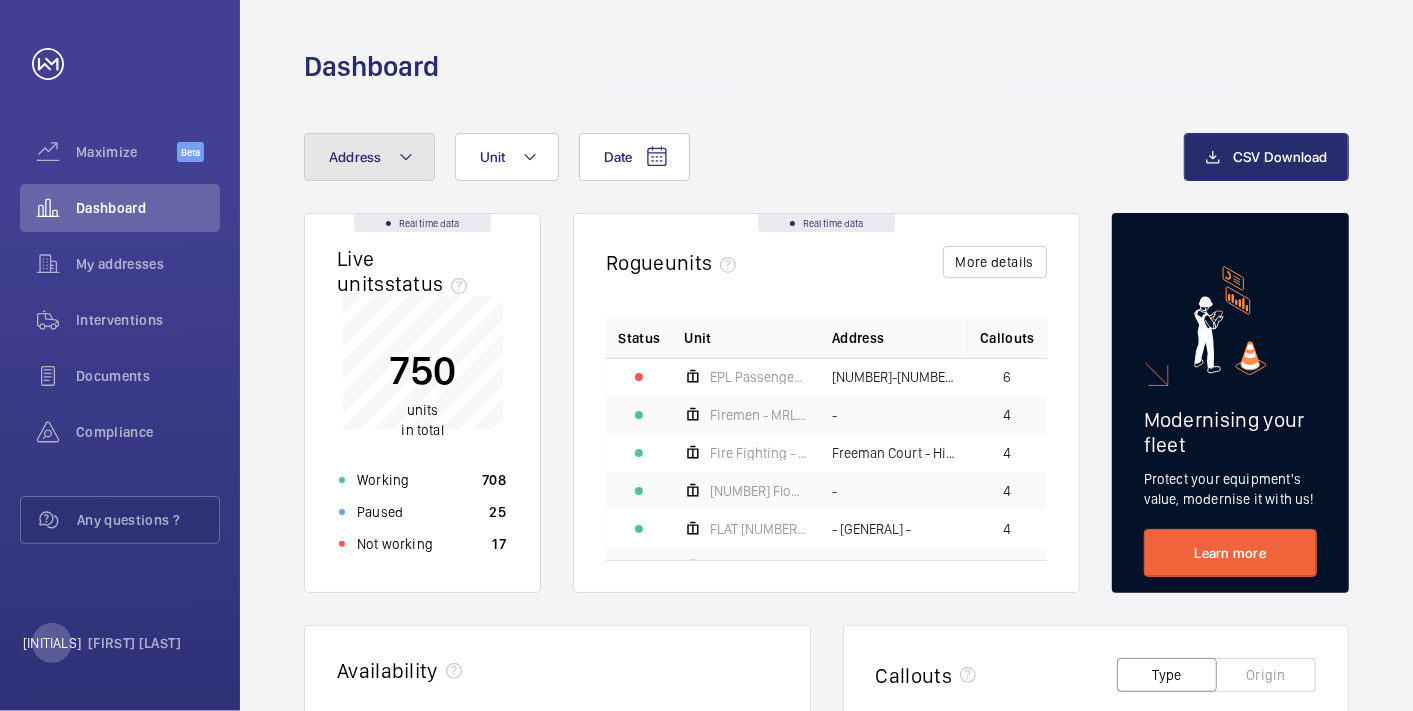 click on "Address" 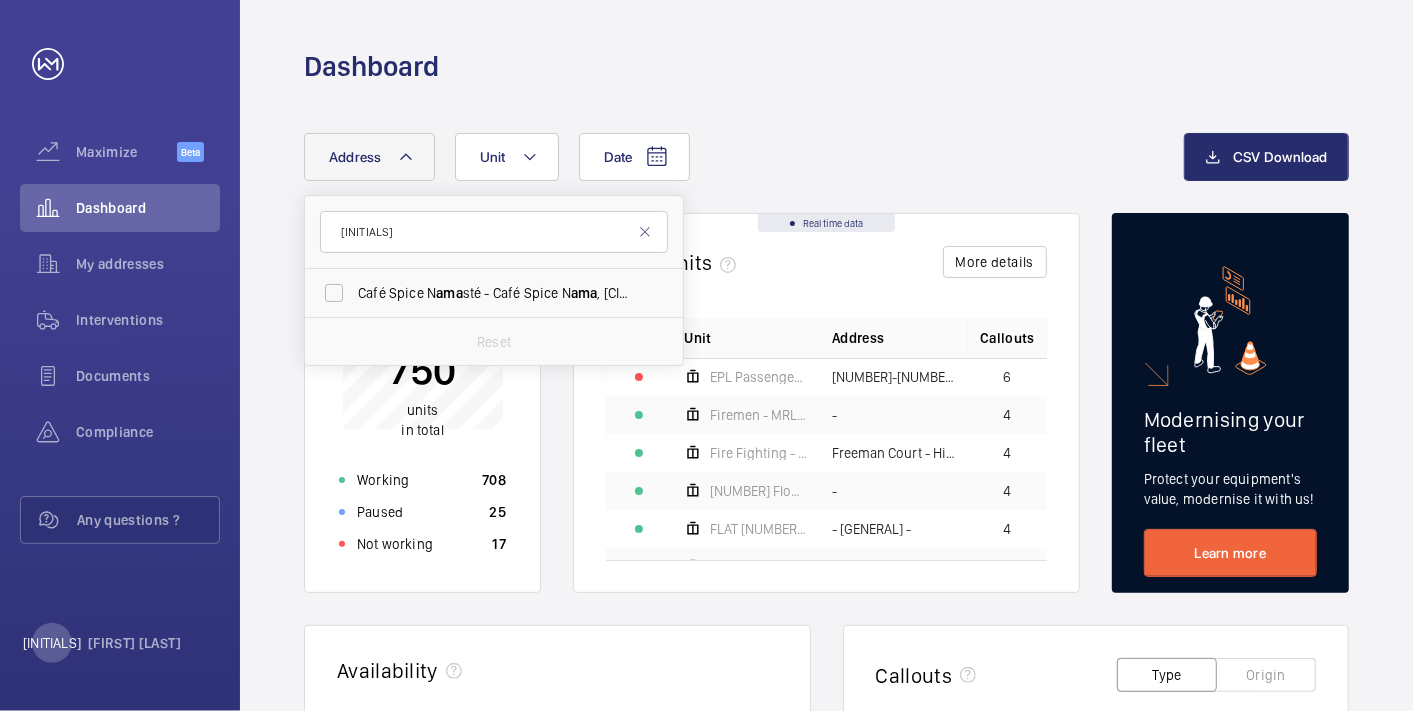 type on "a" 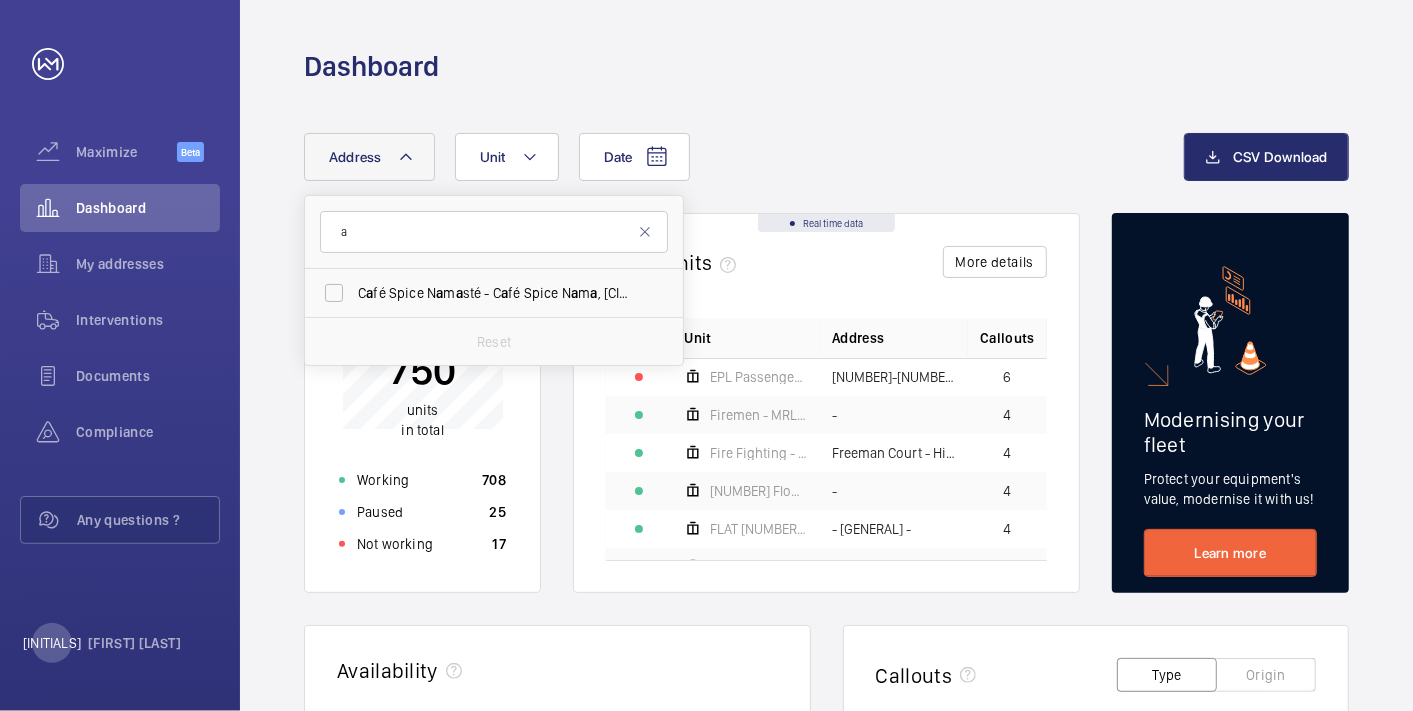 type 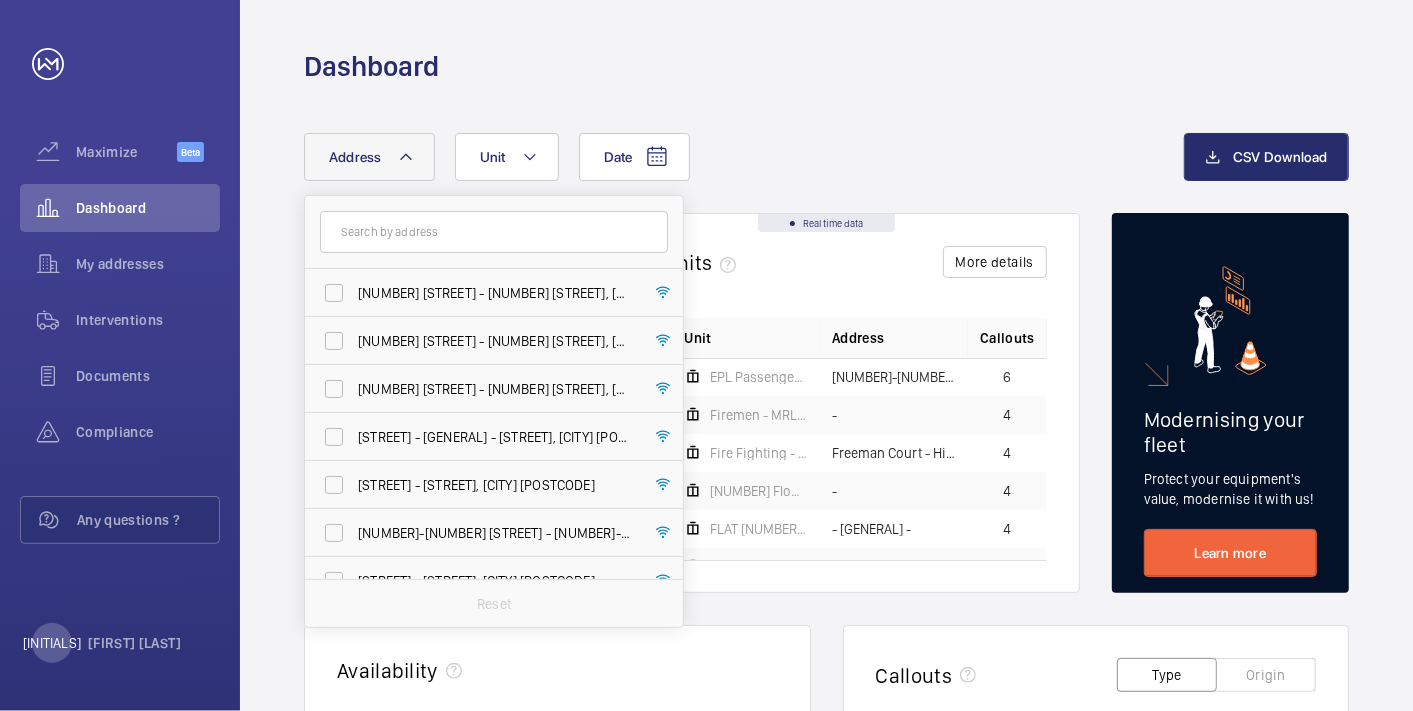 click on "Date Address [NUMBER] [STREET] - [NUMBER] [STREET], [CITY] [POSTCODE] [NUMBER] [STREET] - [NUMBER] [STREET], [CITY] [POSTCODE] [NUMBER] [STREET] - [NUMBER] [STREET], [CITY] [POSTCODE] [STREET] - [STREET], [CITY] [POSTCODE] [STREET] - [STREET], [CITY] [POSTCODE] [NUMBER]-[NUMBER] [STREET] - [NUMBER]-[NUMBER] [STREET], [CITY] [POSTCODE] [STREET] ([GENERAL]) - [GENERAL], [CITY] [POSTCODE] [NUMBER]-[NUMBER] - [STREET] - [STREET], [CITY] [POSTCODE] Reset Unit CSV Download Real time data Live units  status﻿ [NUMBER] units in total Working [NUMBER] Paused [NUMBER] Not working [NUMBER] Real time data Rogue  units More details Status Unit Address Callouts EPL Passenger Lift 1-2 [STREET] - 1-2 [STREET] [NUMBER] Firemen - MRL Passenger Lift [STREET] - [STREET] [NUMBER] Fire Fighting - EPL Passenger Lift No 1 [STREET] - [GENERAL] - [STREET] [NUMBER] [NUMBER] Floors lift [NUMBER] right hand [NUMBER]" 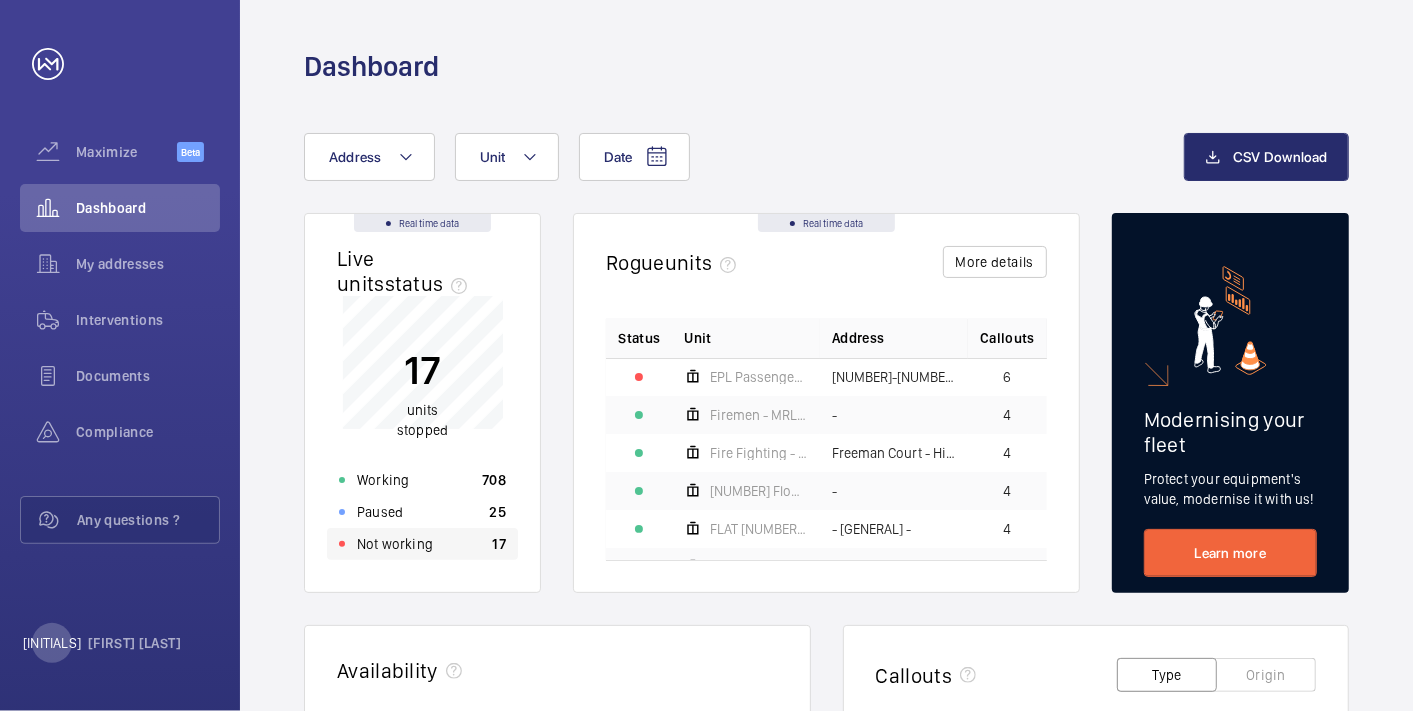 click on "Not working 17" 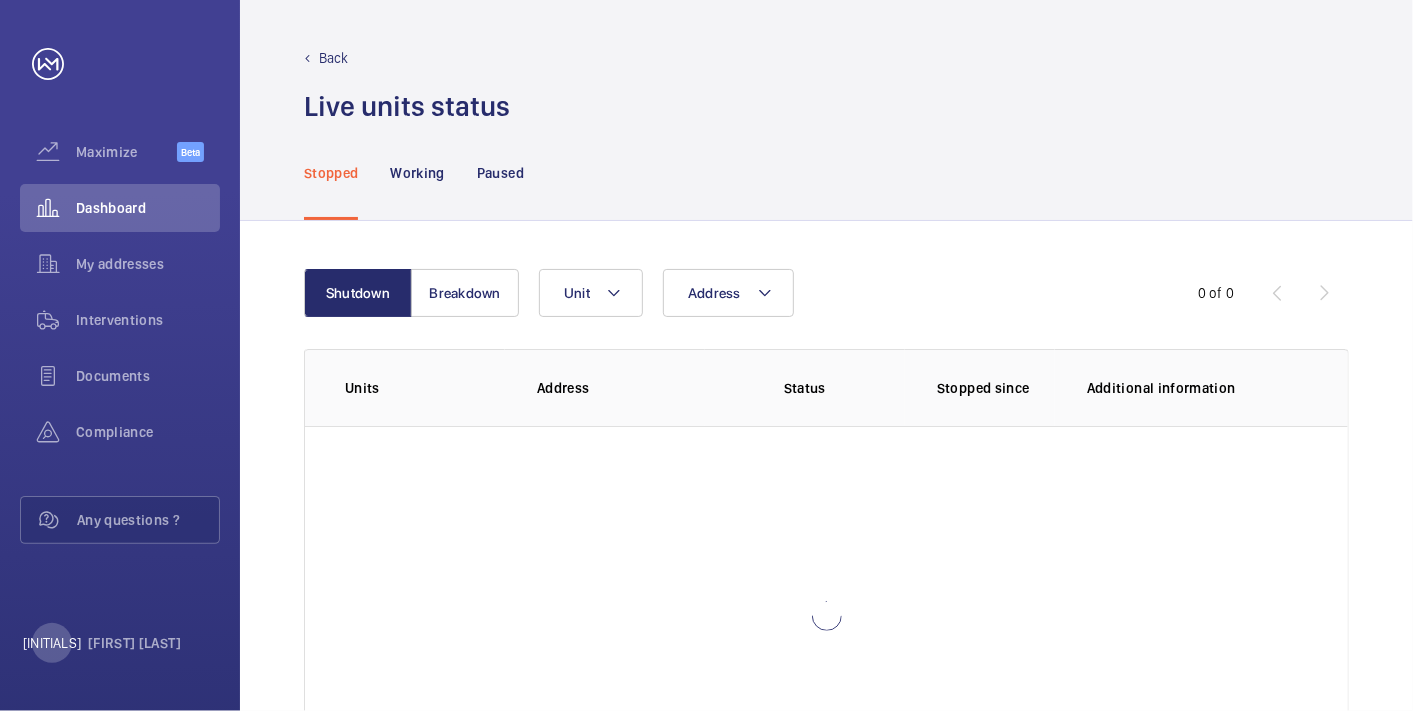 scroll, scrollTop: 142, scrollLeft: 0, axis: vertical 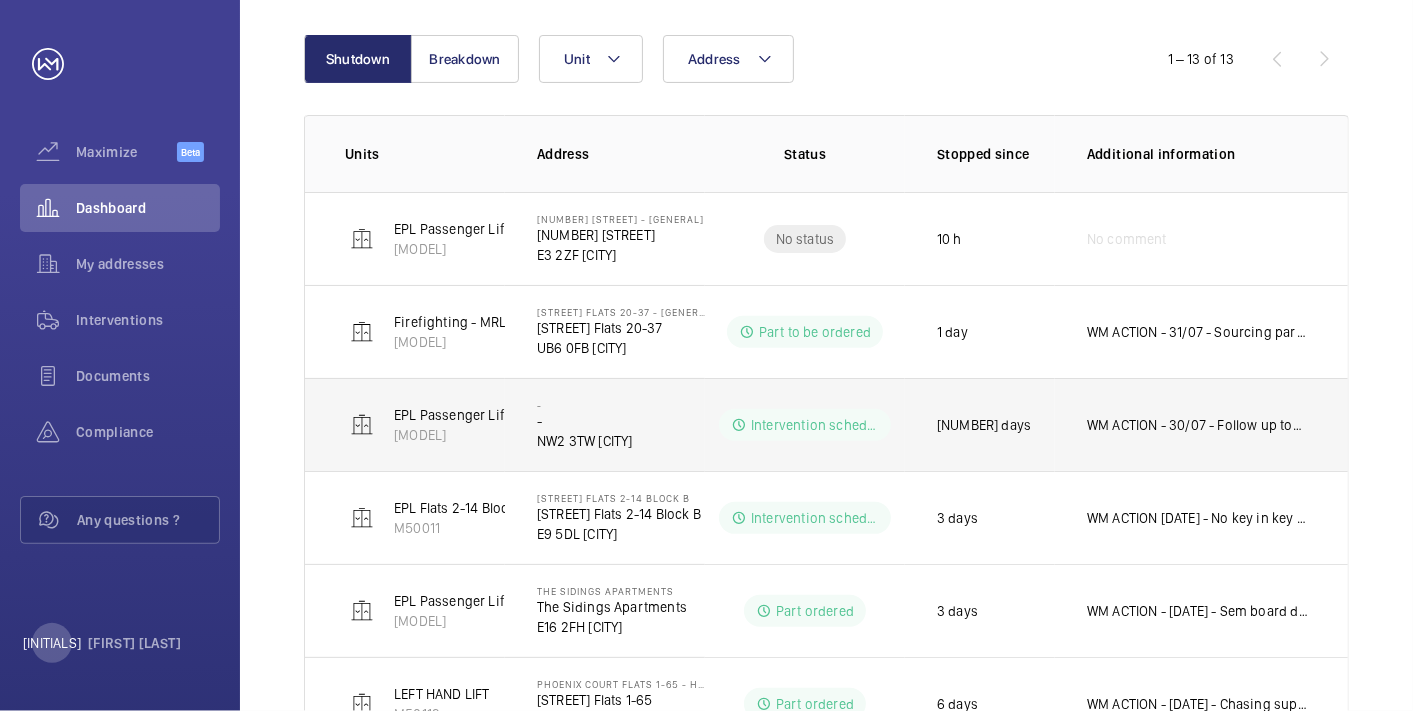 click on "WM ACTION - 30/07 - Follow up today
29/07 - tank/ oil hot, switched iff, return when cool"" 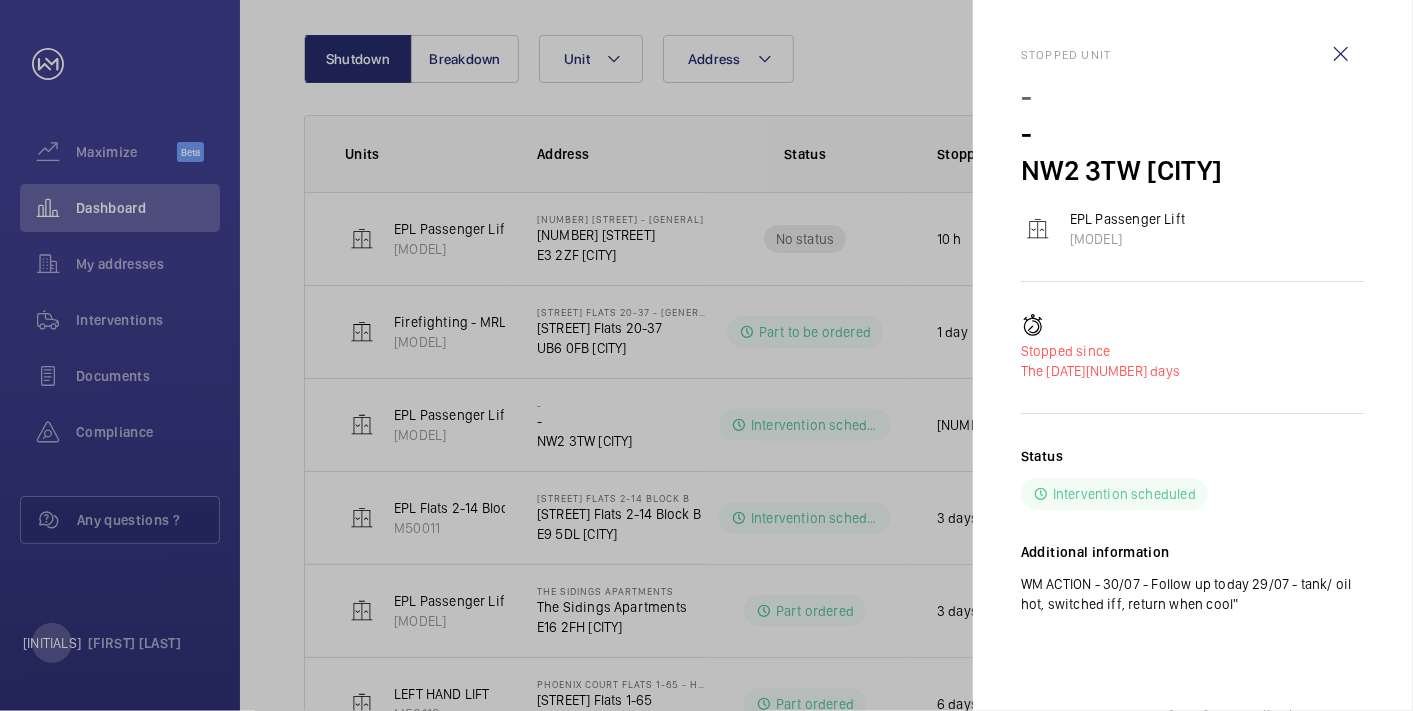 click 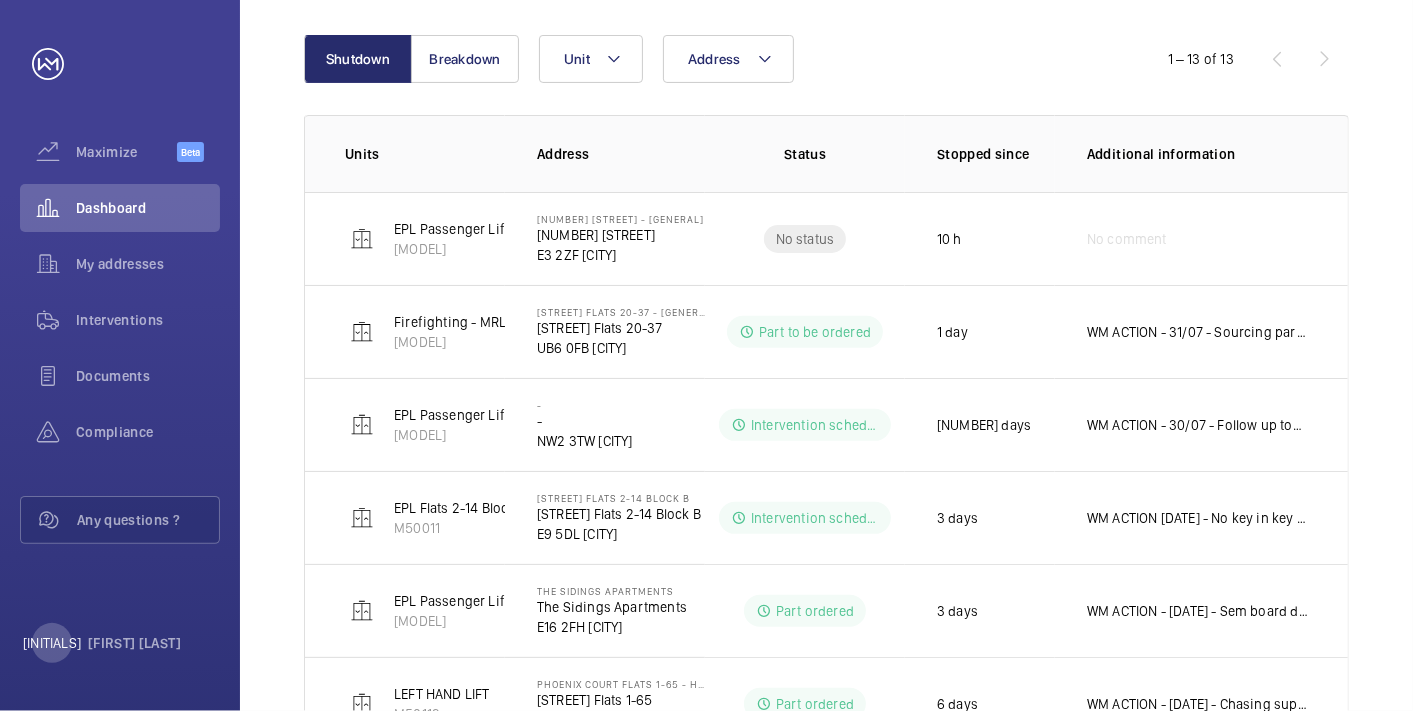 click on "NW2 3TW [CITY]" 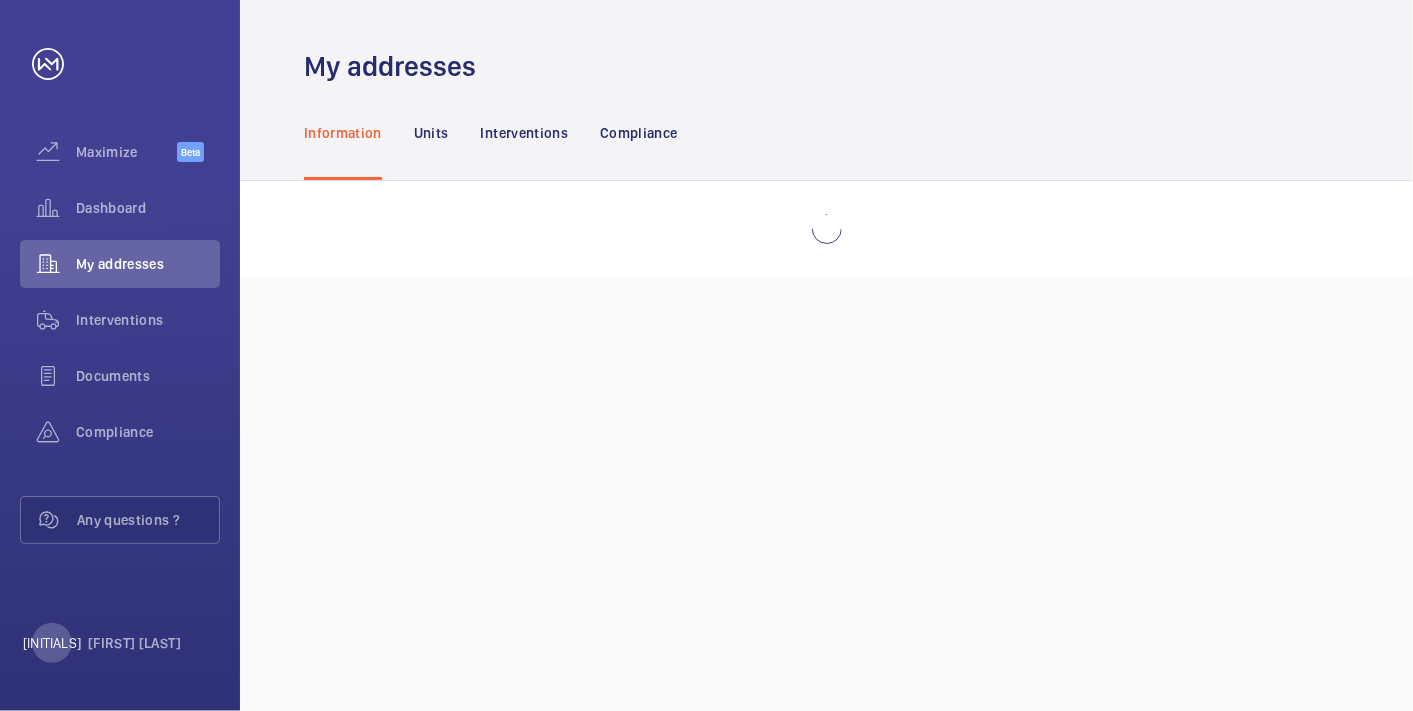 scroll, scrollTop: 0, scrollLeft: 0, axis: both 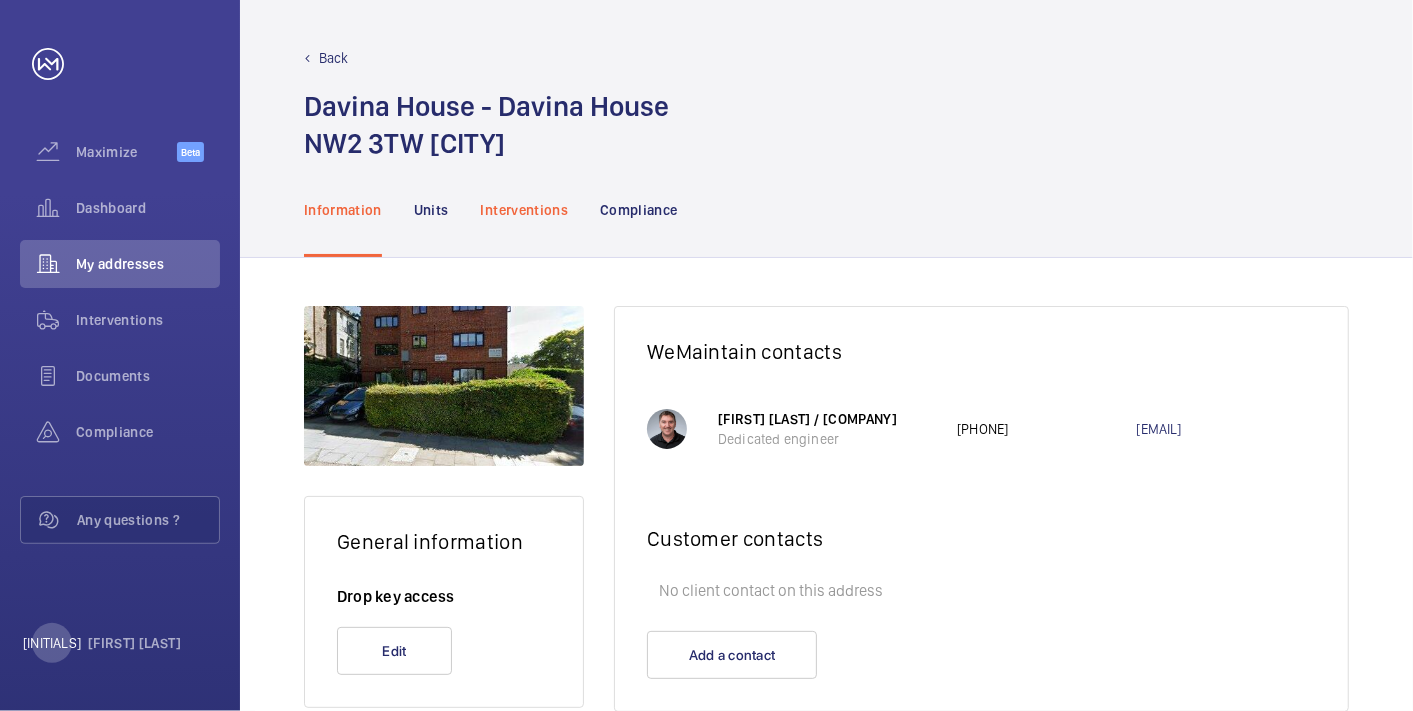 click on "Interventions" 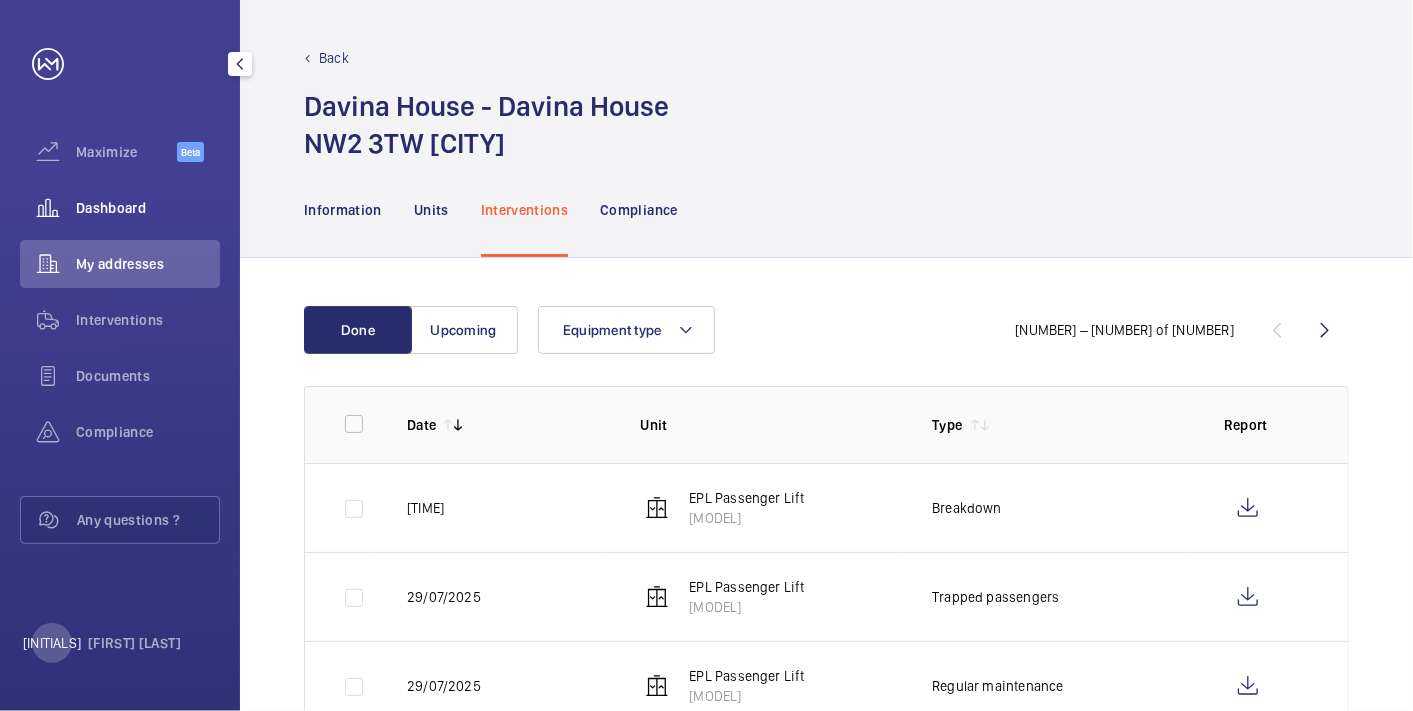click on "Dashboard" 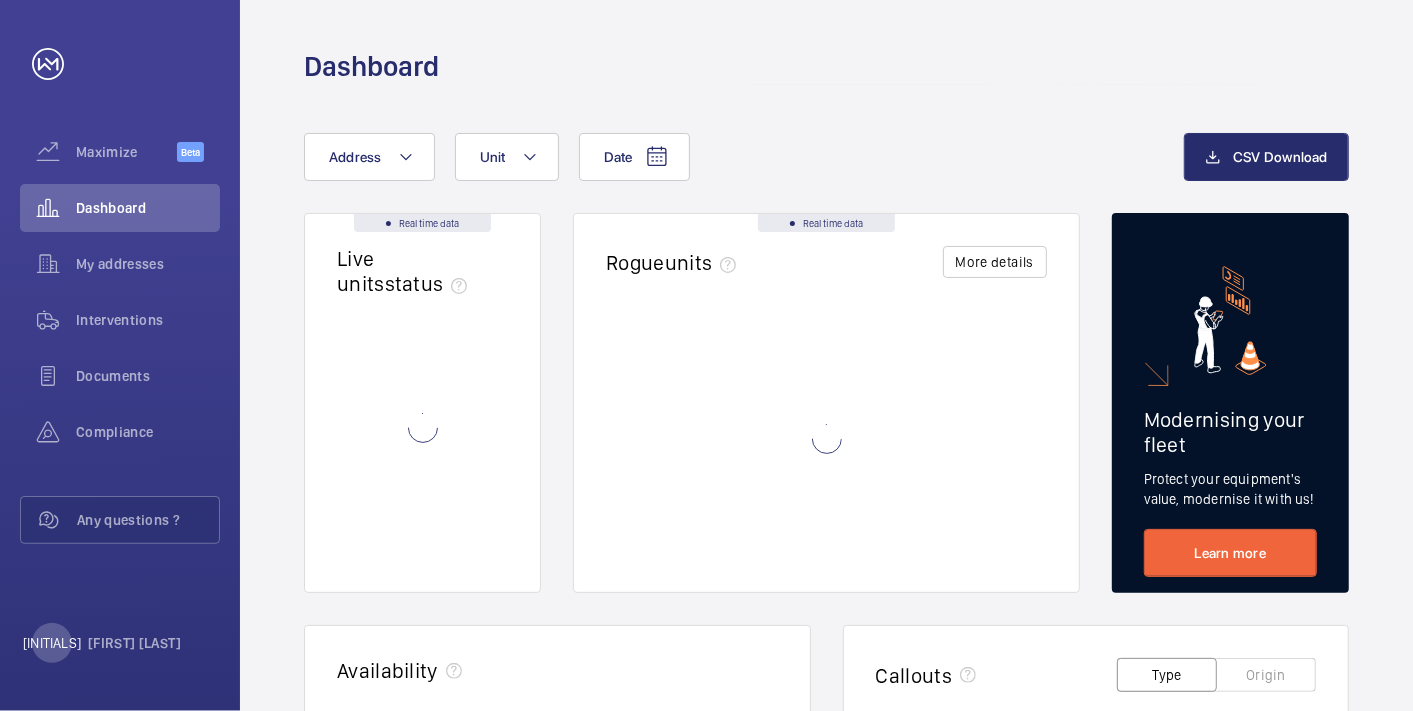 click on "Date Address Unit CSV Download Real time data Live units  status﻿ Real time data Rogue  units More details Modernising your fleet Protect your equipment's  value, modernise it with us! Learn more  Availability  Callouts Type Origin  08/24   12/24   04/25   08/25  0  0  50  50  100  100  150  150  200  200  250  250  300  300  350  350  Breakdowns Trapped passengers Comparator Compare your addresses data Compare 3D Map Visualize your data on the map Visualize" 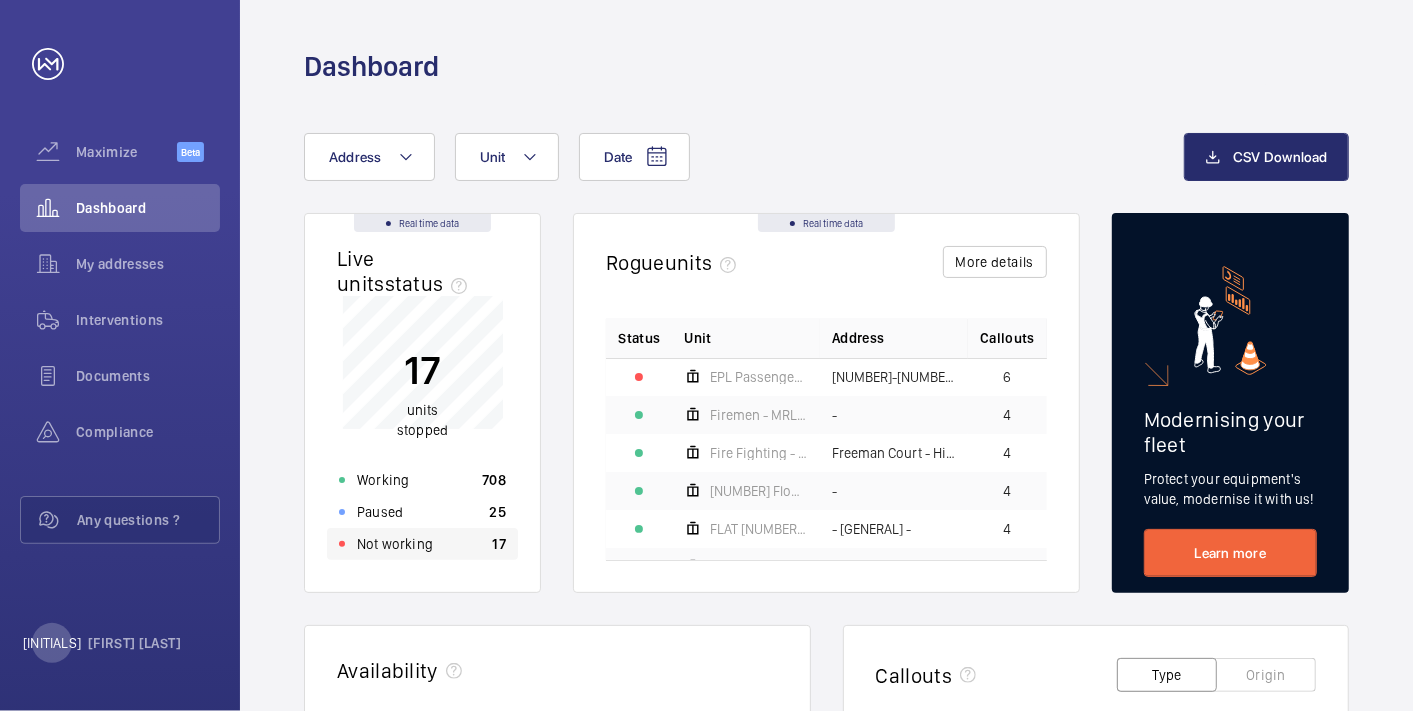 click on "Not working" 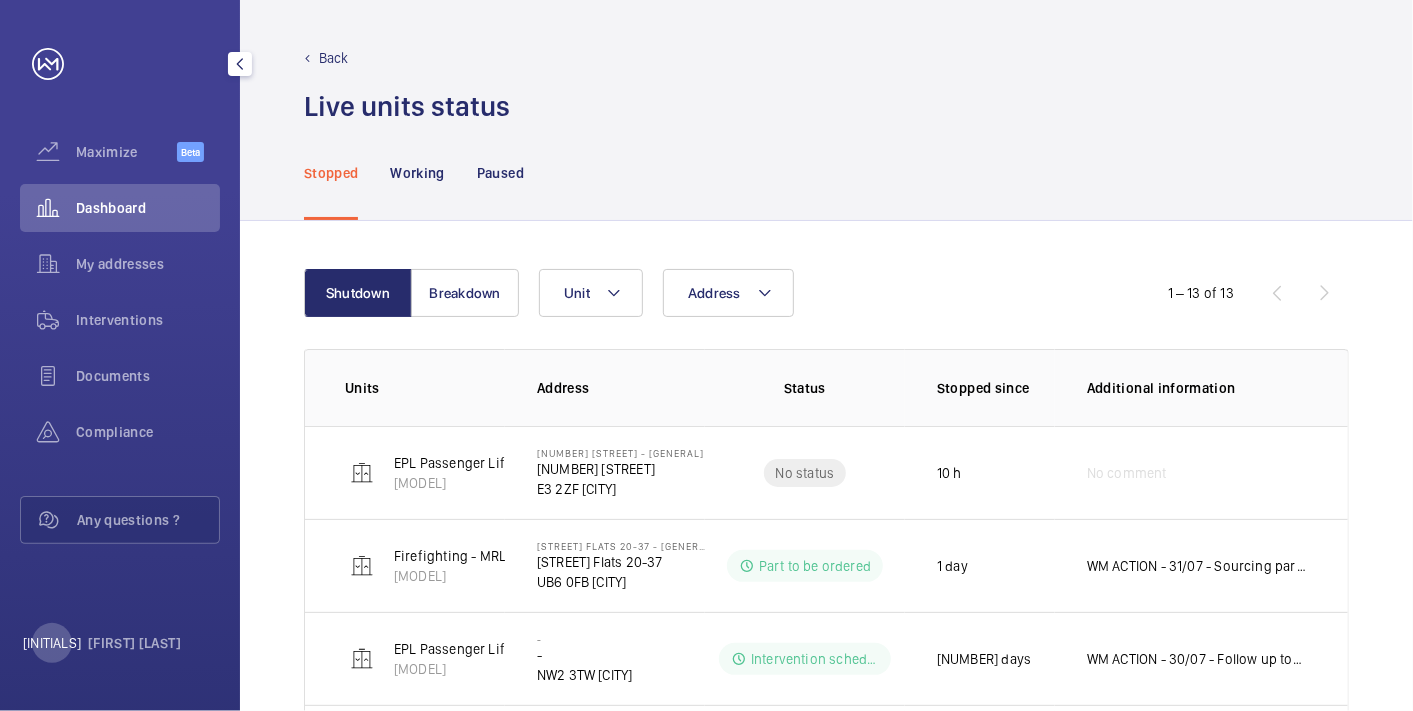 click on "Dashboard" 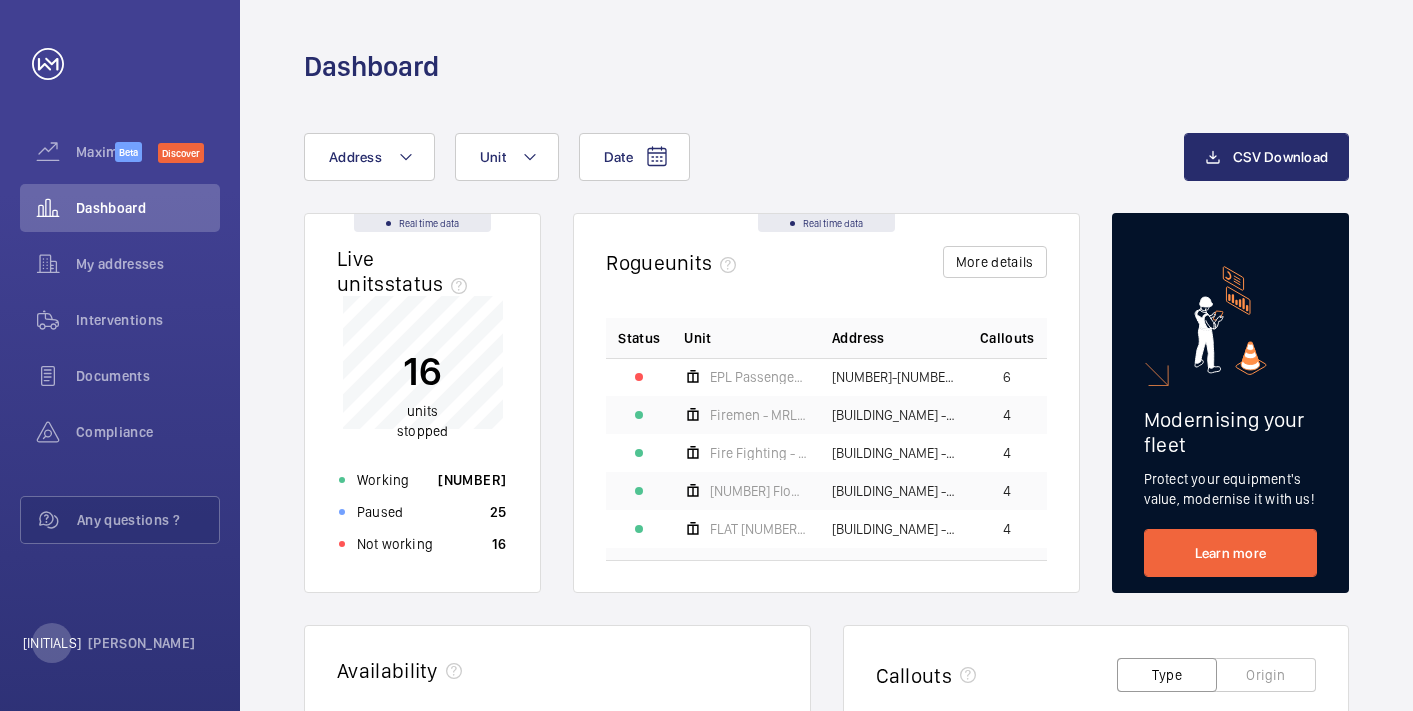 scroll, scrollTop: 0, scrollLeft: 0, axis: both 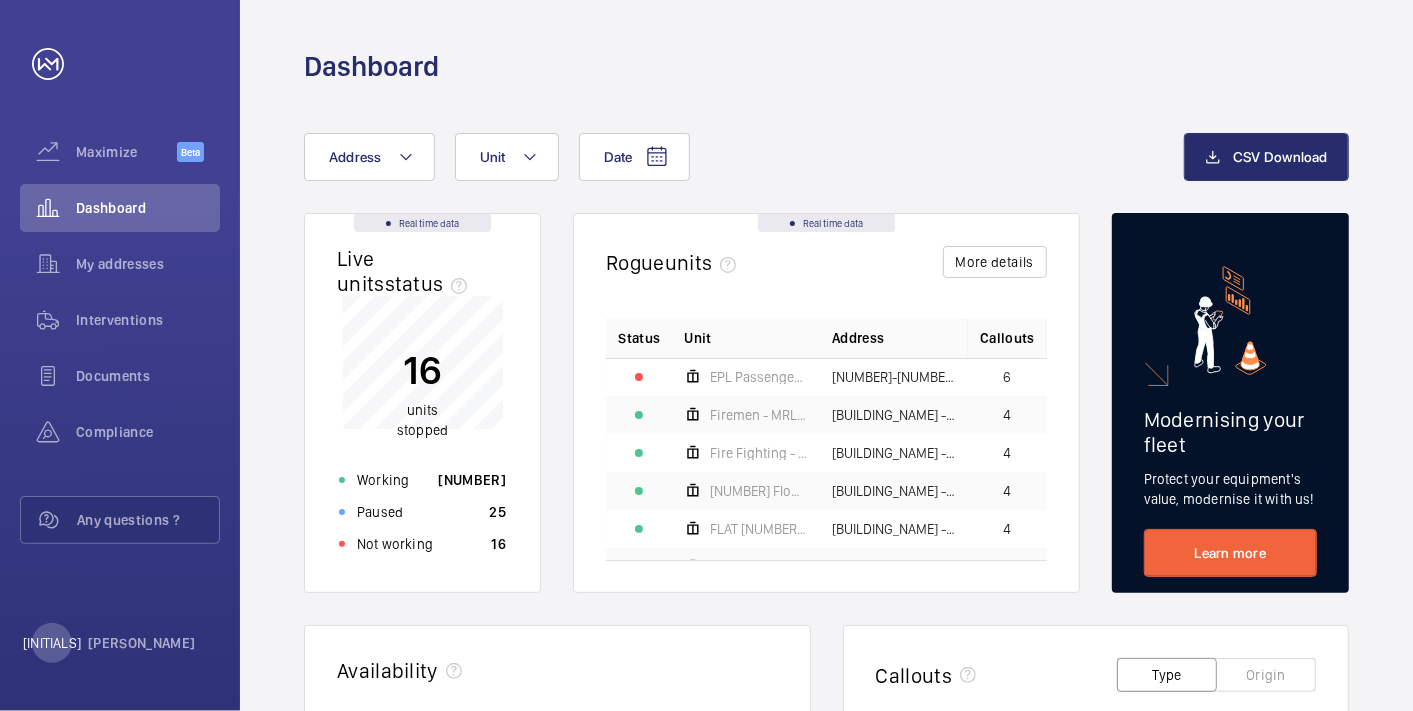 click on "Not working 16" 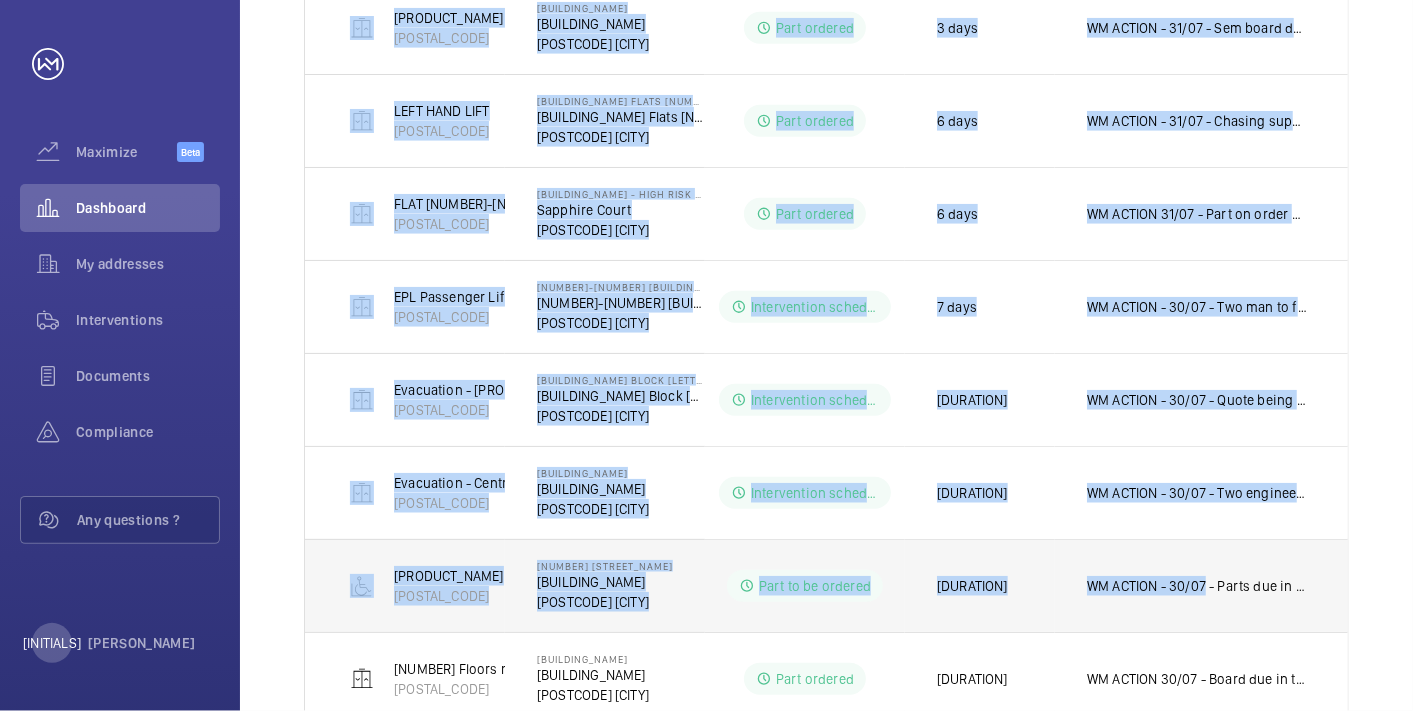 scroll, scrollTop: 966, scrollLeft: 0, axis: vertical 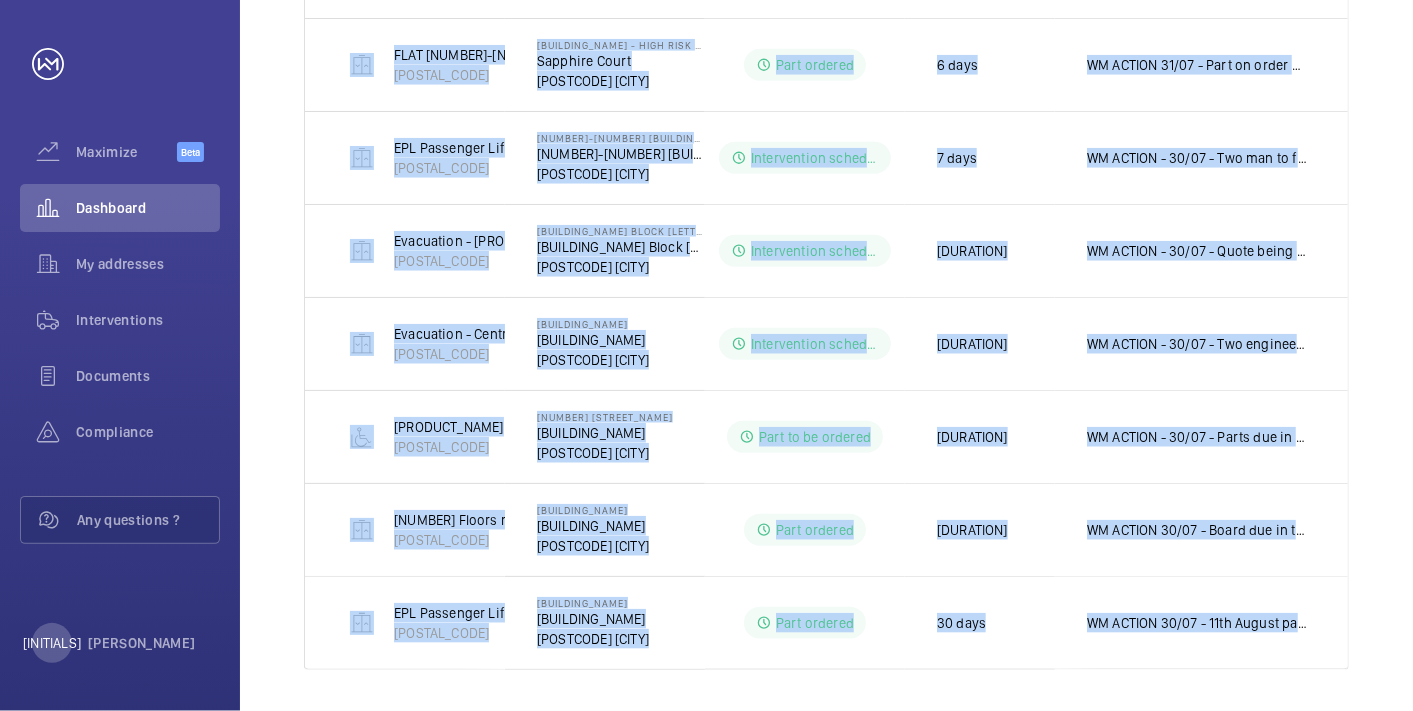 drag, startPoint x: 336, startPoint y: 383, endPoint x: 1400, endPoint y: 612, distance: 1088.3644 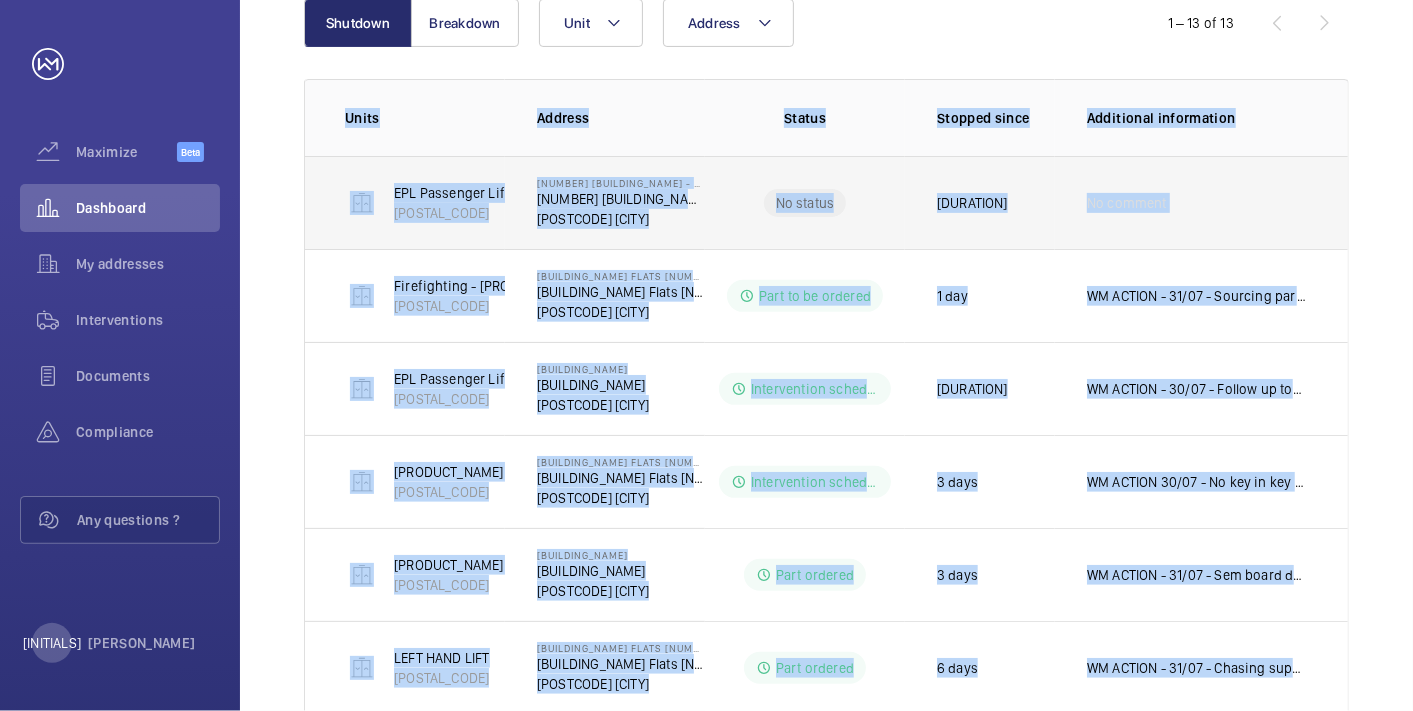 scroll, scrollTop: 233, scrollLeft: 0, axis: vertical 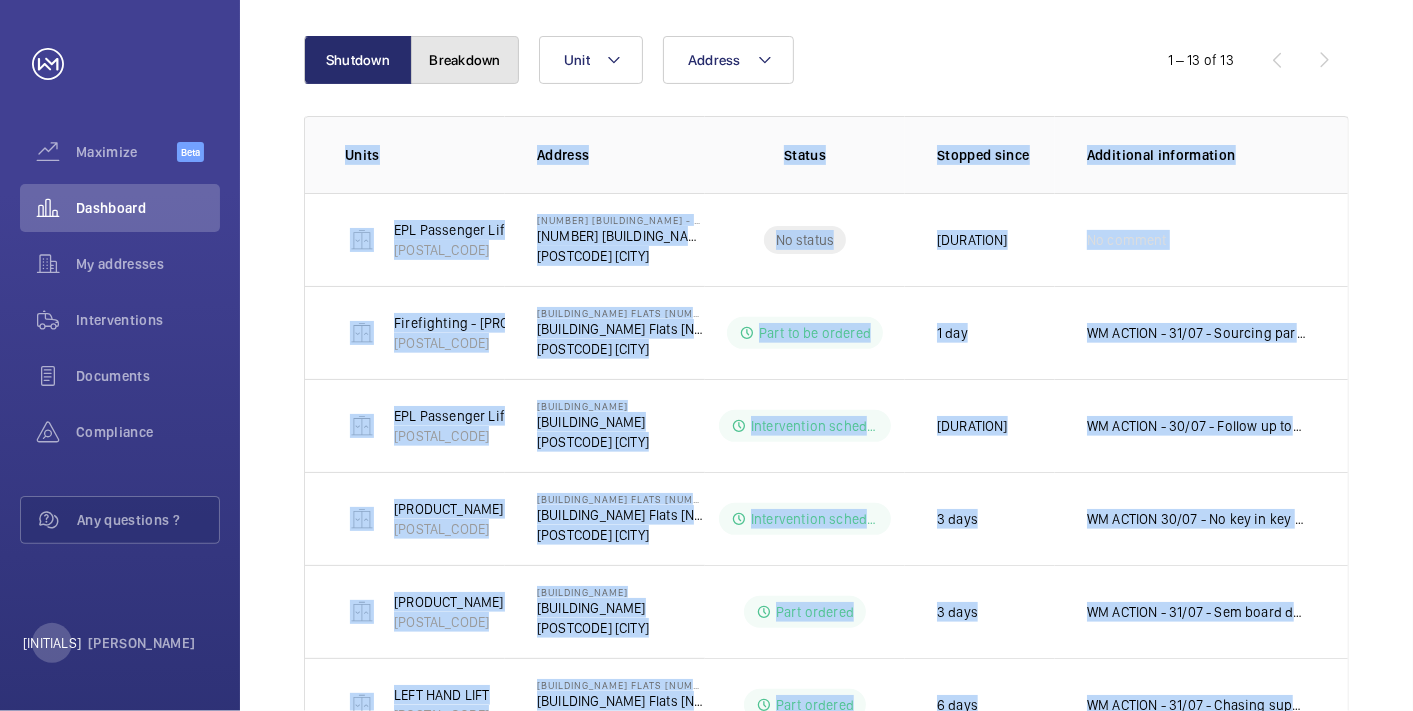 click on "Breakdown" 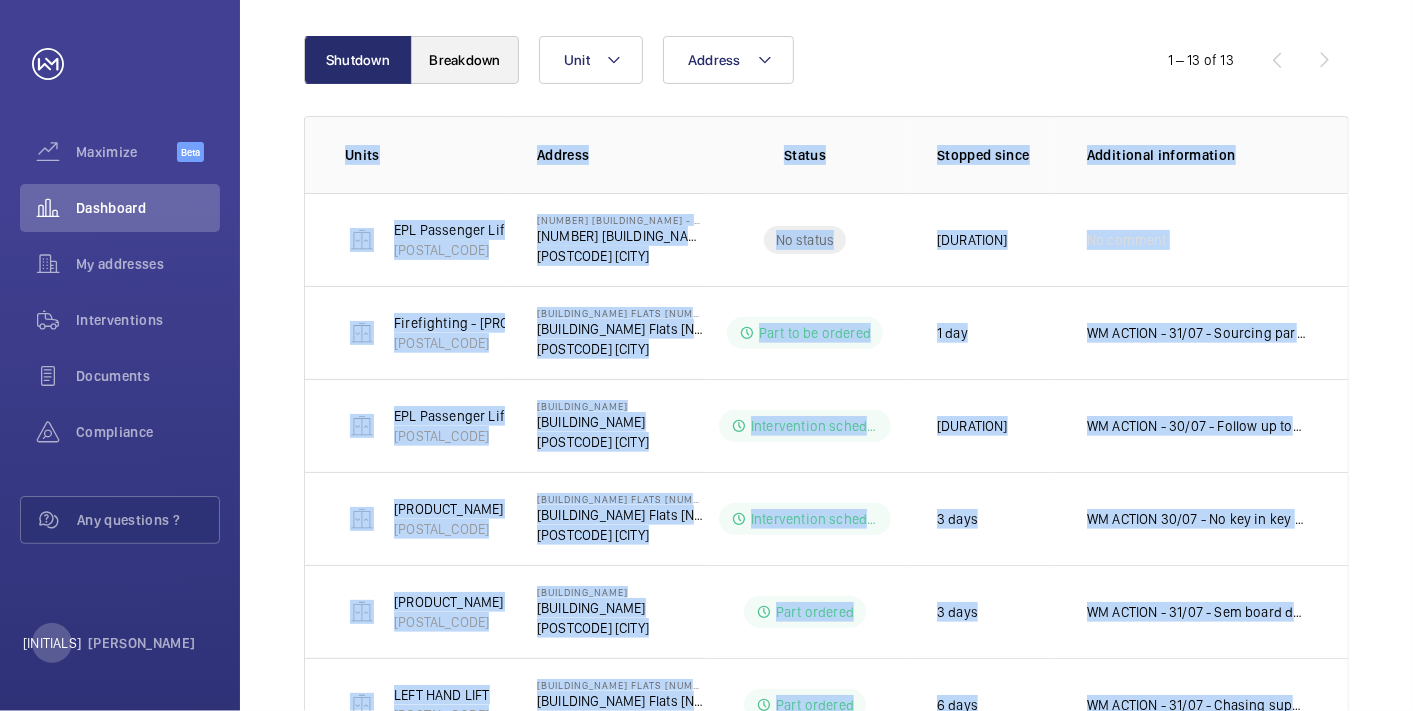 scroll, scrollTop: 142, scrollLeft: 0, axis: vertical 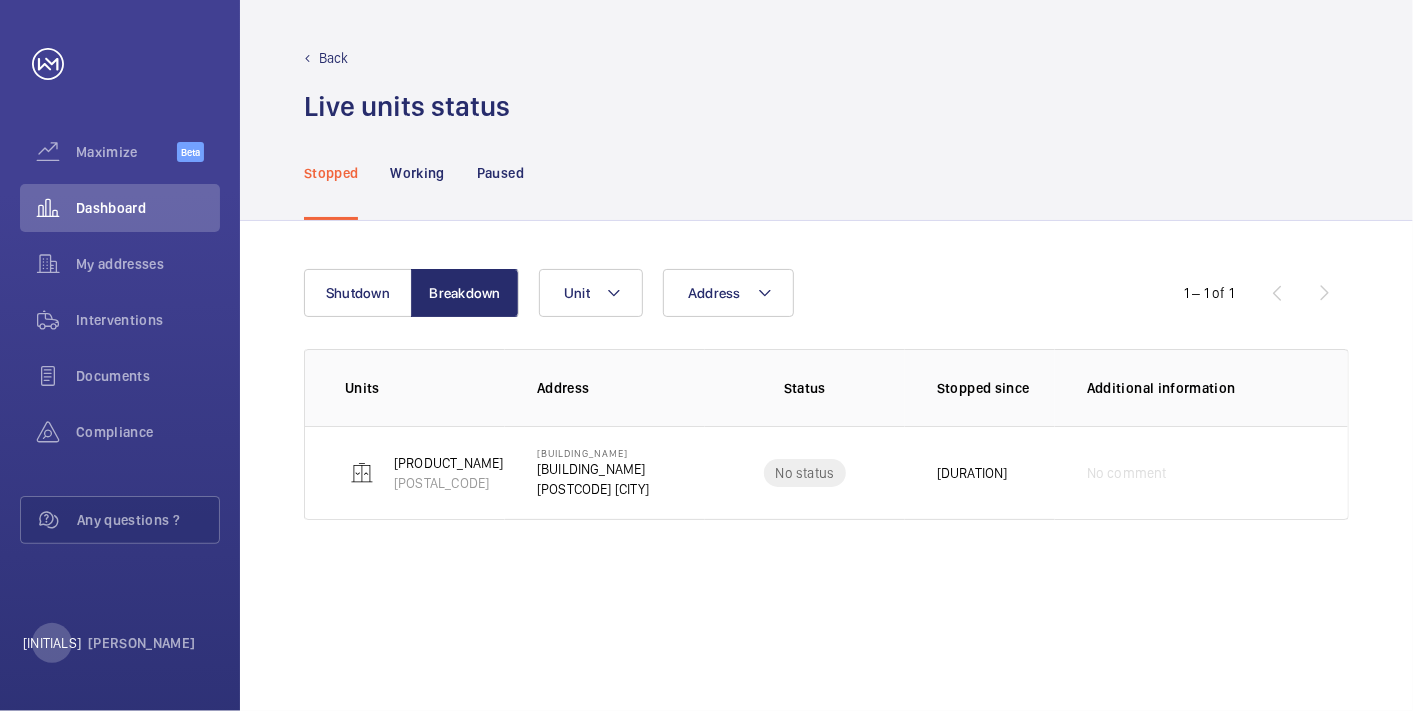 click on "Stopped Working Paused Shutdown Breakdown Address Unit  1 – 1 of 1  Units Address Status Stopped since Additional information  EPGL Goods/passenger Lift   M50044   Gloucester Court   Gloucester Court   W10 6JJ LONDON  No status  16 h  No comment" 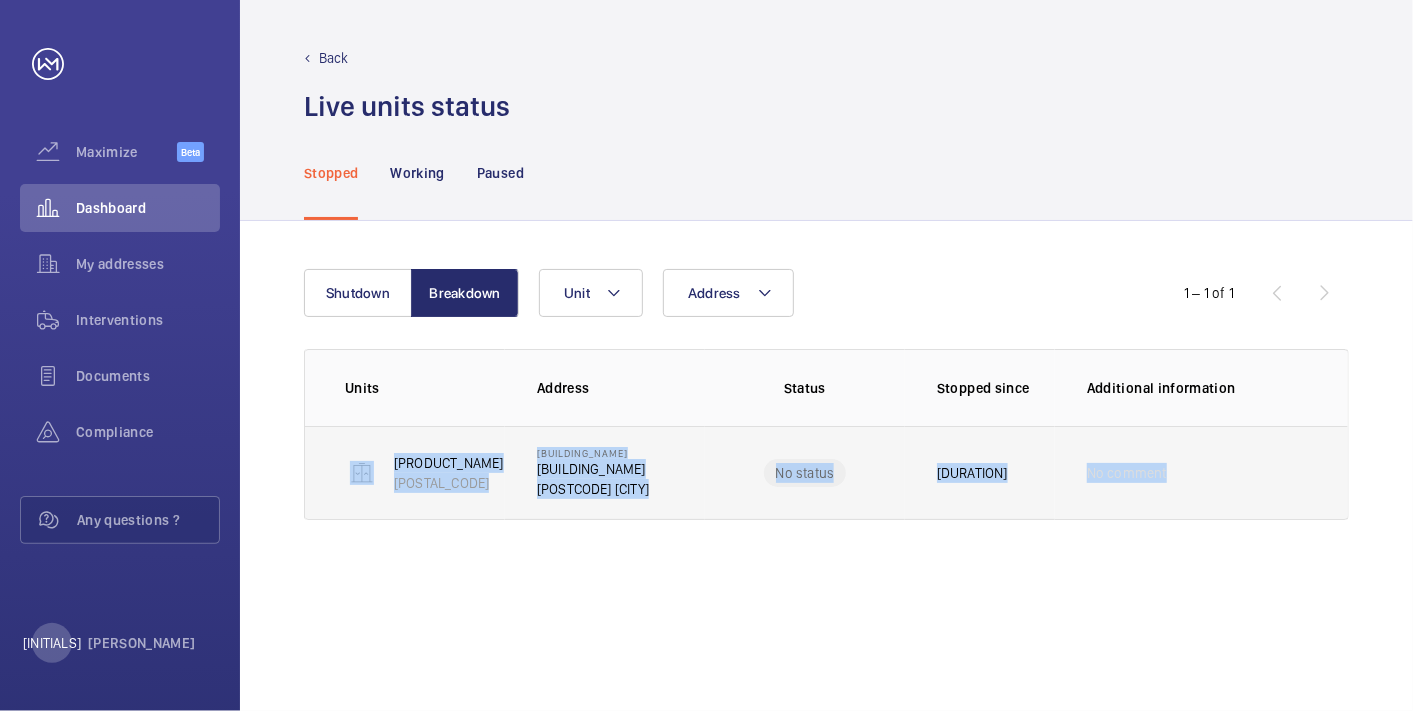drag, startPoint x: 314, startPoint y: 448, endPoint x: 1199, endPoint y: 488, distance: 885.9035 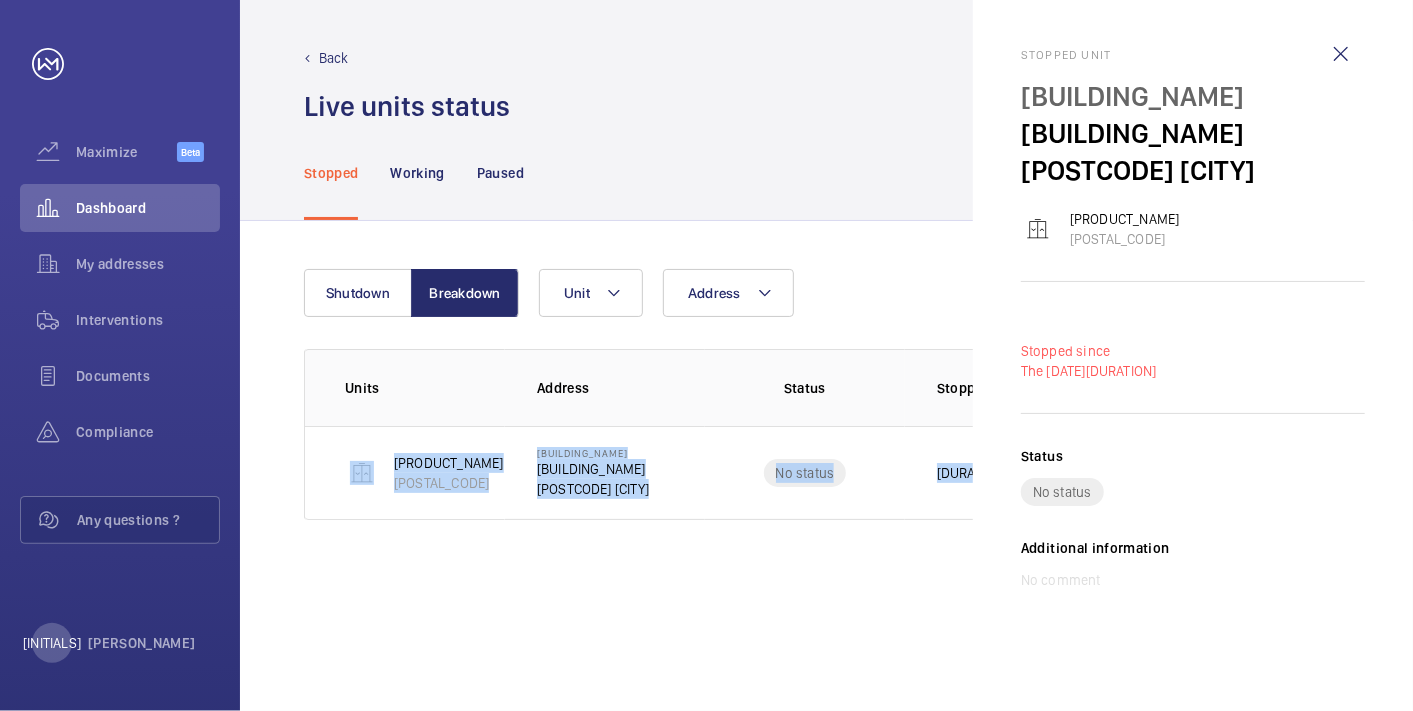 copy on "EPGL Goods/passenger Lift   M50044   Gloucester Court   Gloucester Court   W10 6JJ LONDON  No status  16 h  No comment" 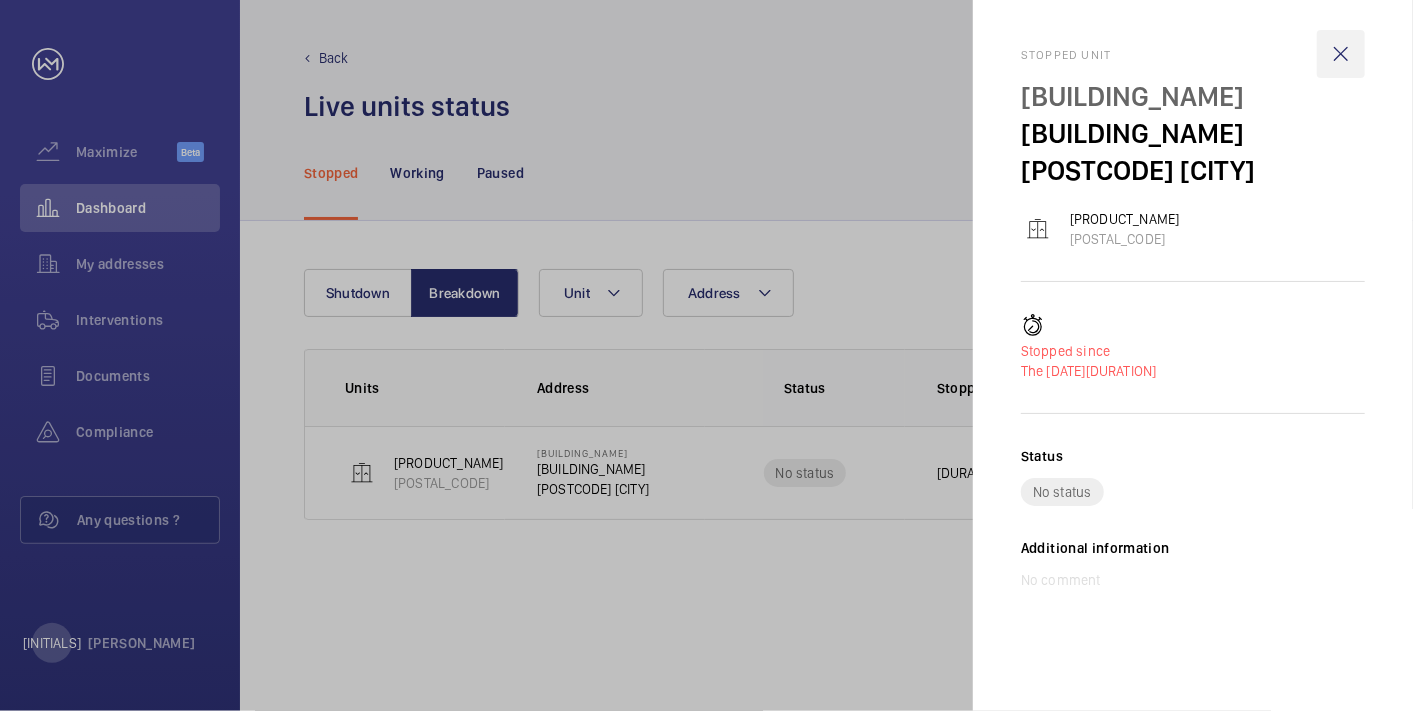 click 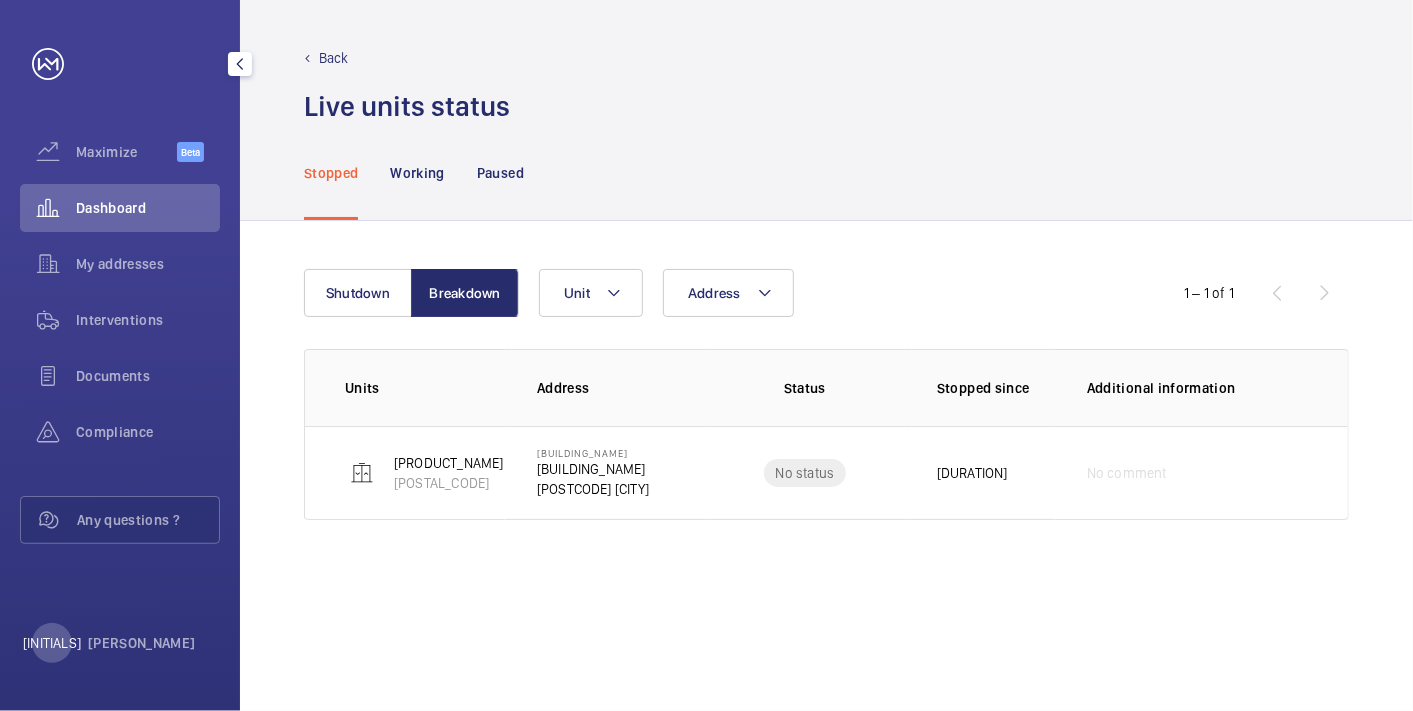 click on "Dashboard" 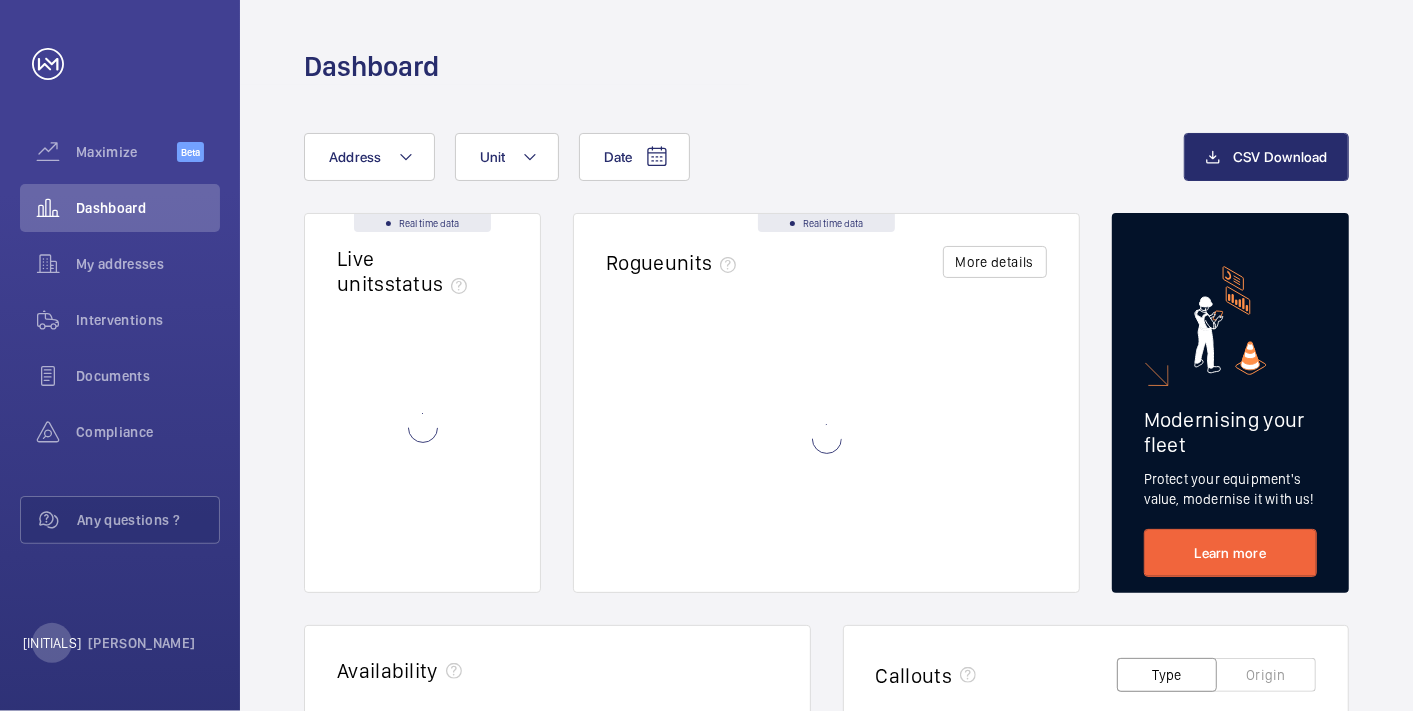 click on "Dashboard" 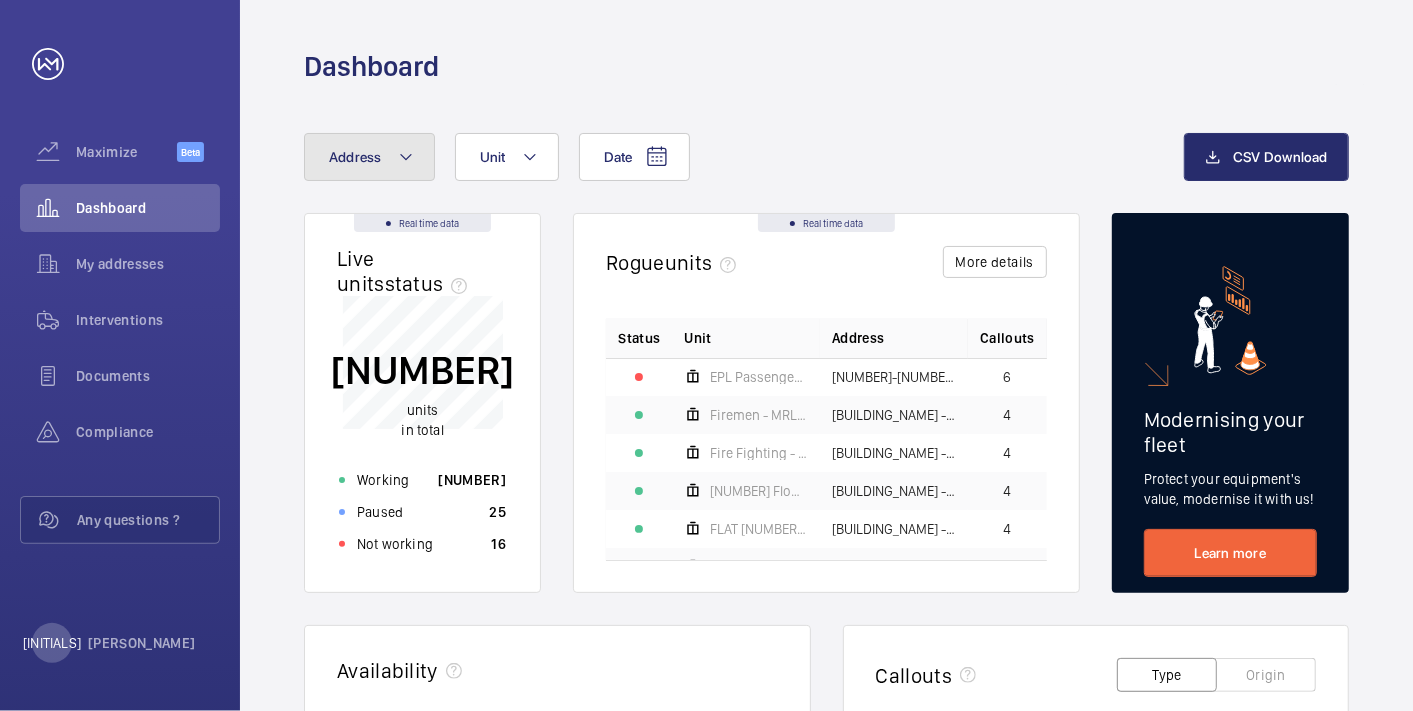 click on "Address" 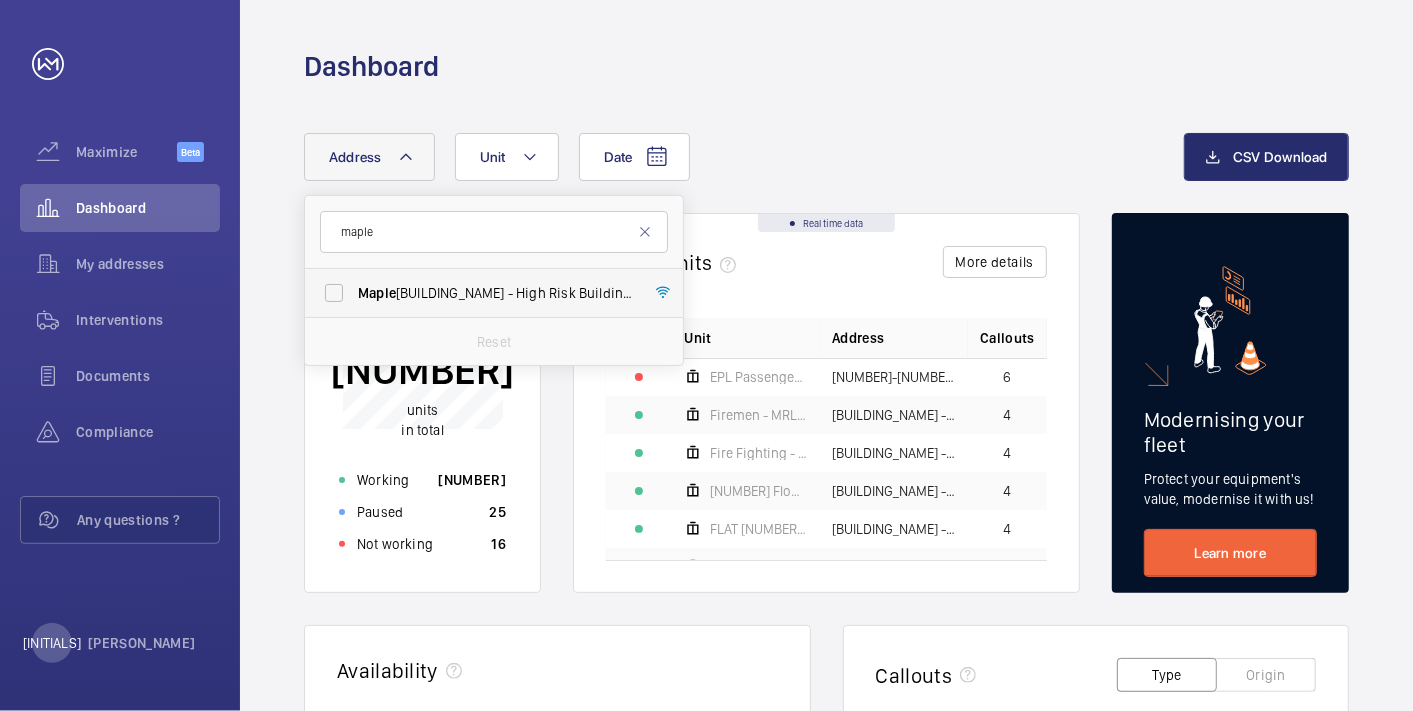 type on "maple" 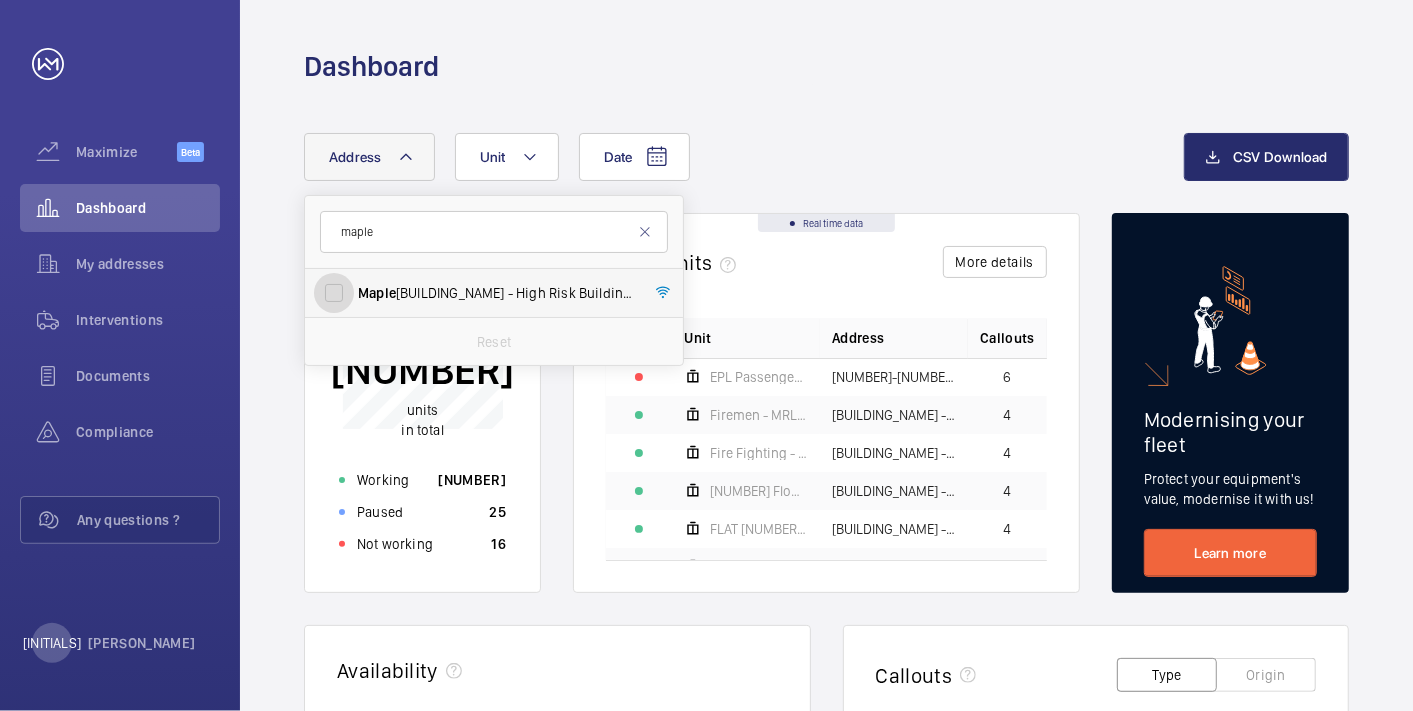 click on "Maple wood Apartments - High Risk Building -  Maple wood Apartments, LONDON N4 1FP" at bounding box center [334, 293] 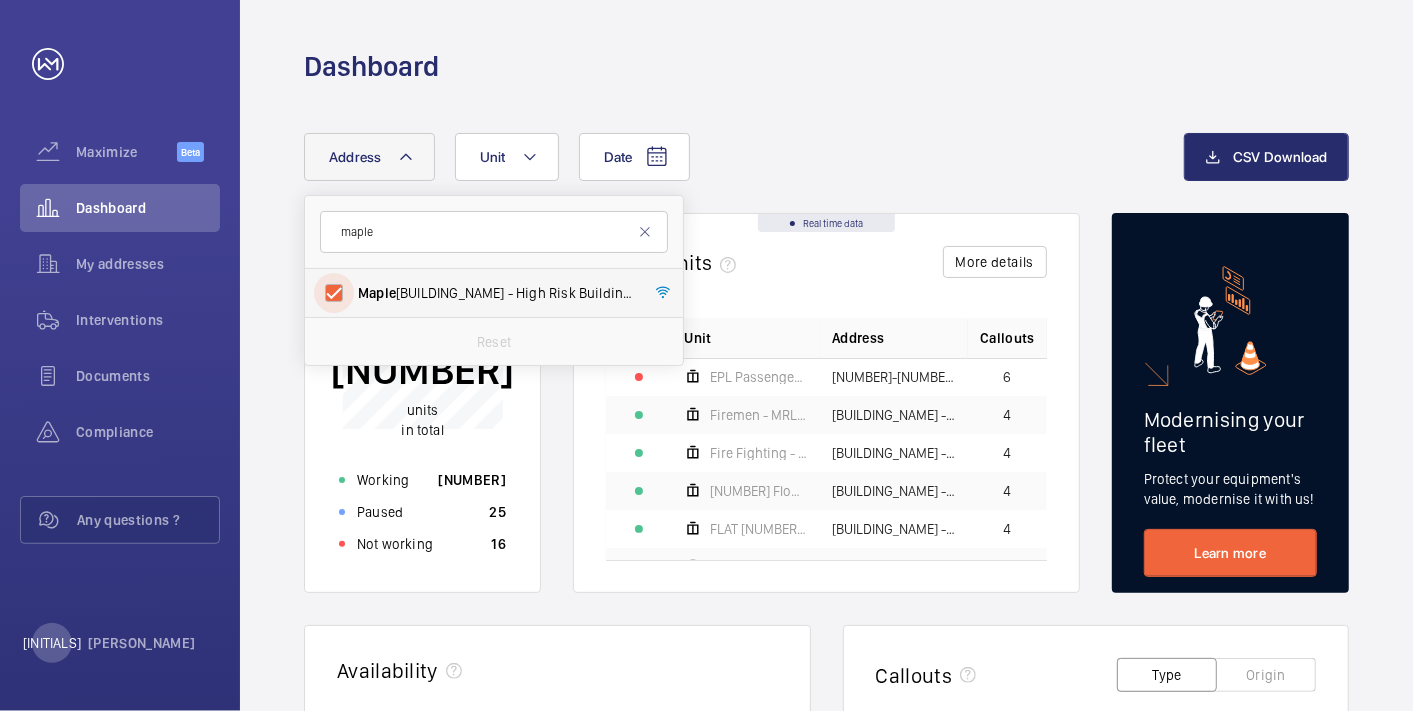 checkbox on "true" 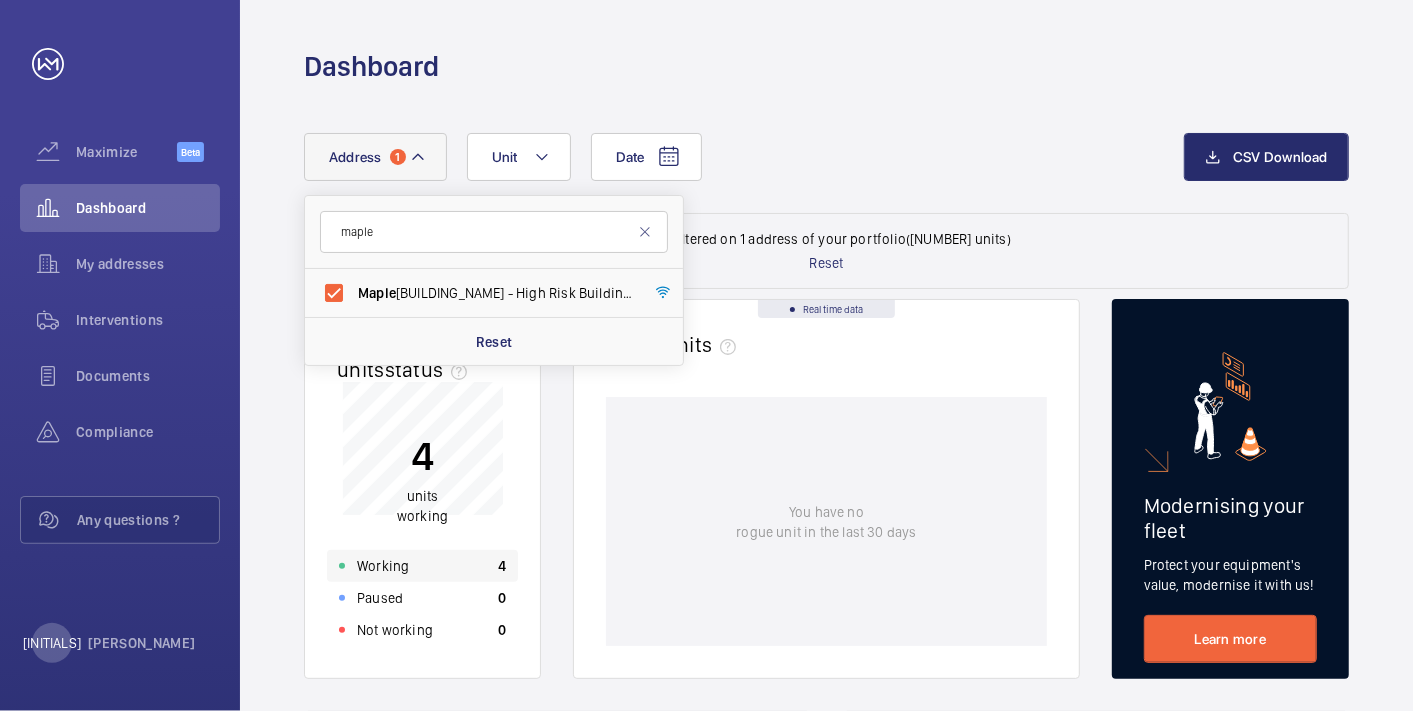 click on "Working 4" 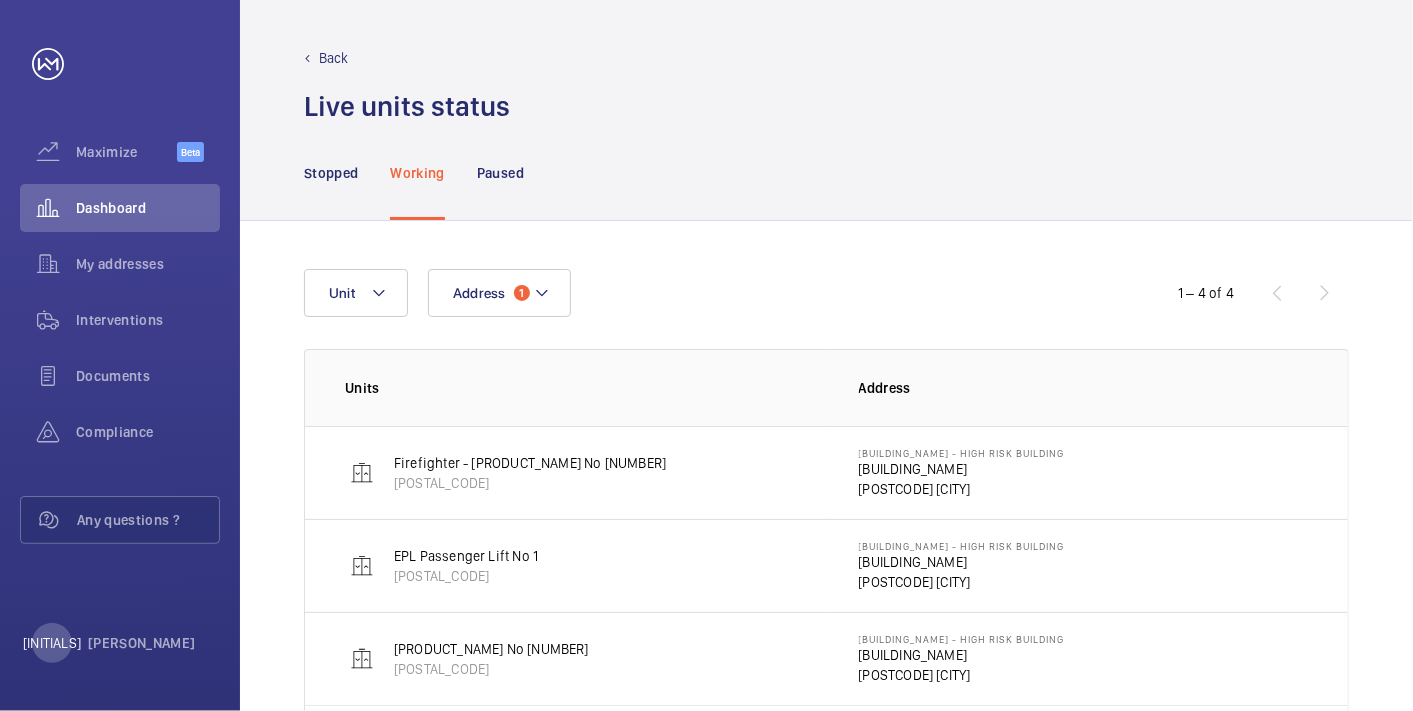 click on "Maplewood Apartments" 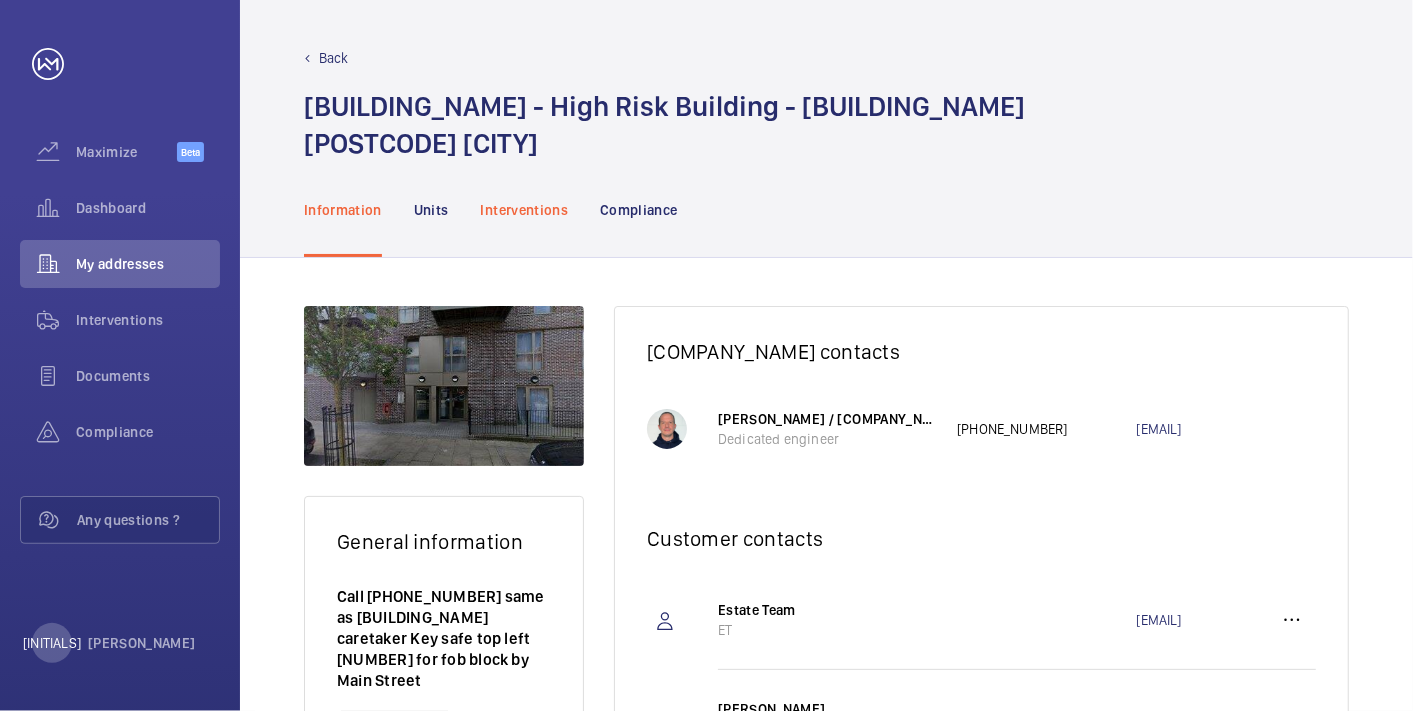 click on "Interventions" 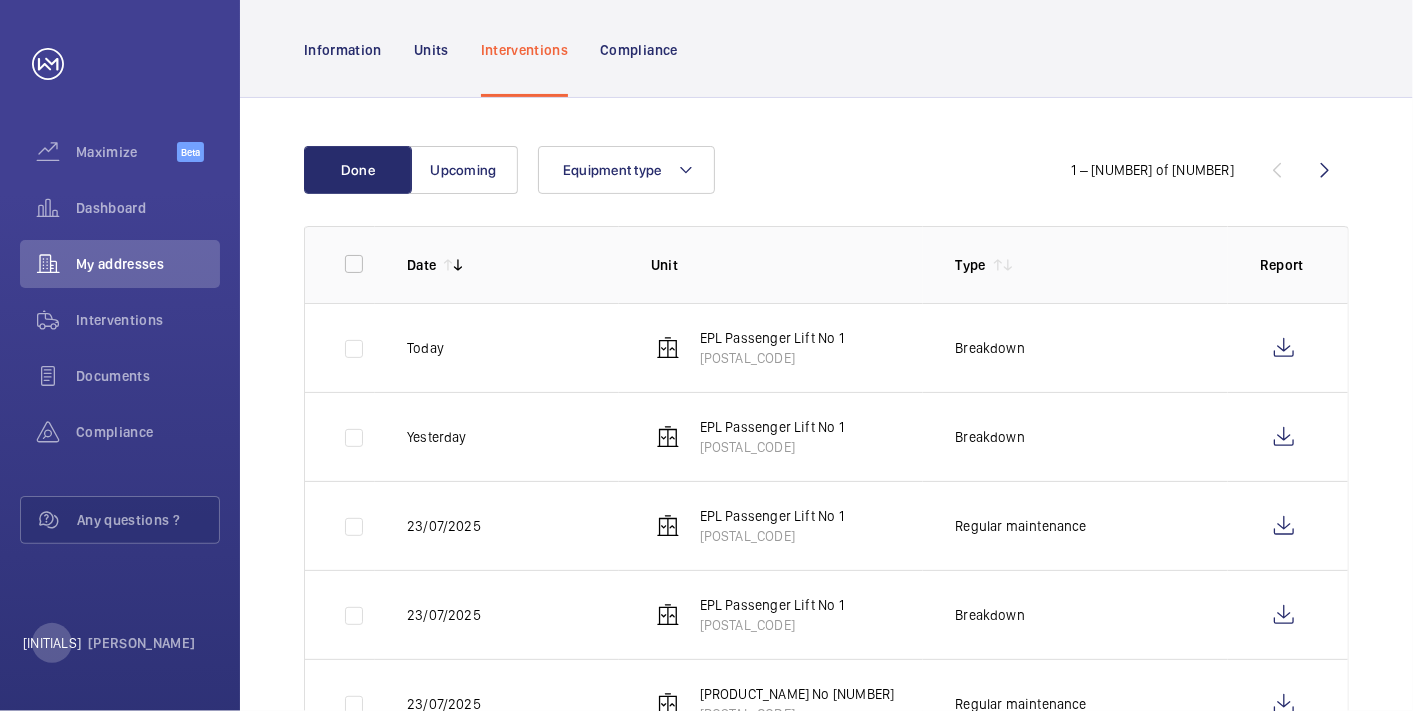 scroll, scrollTop: 163, scrollLeft: 0, axis: vertical 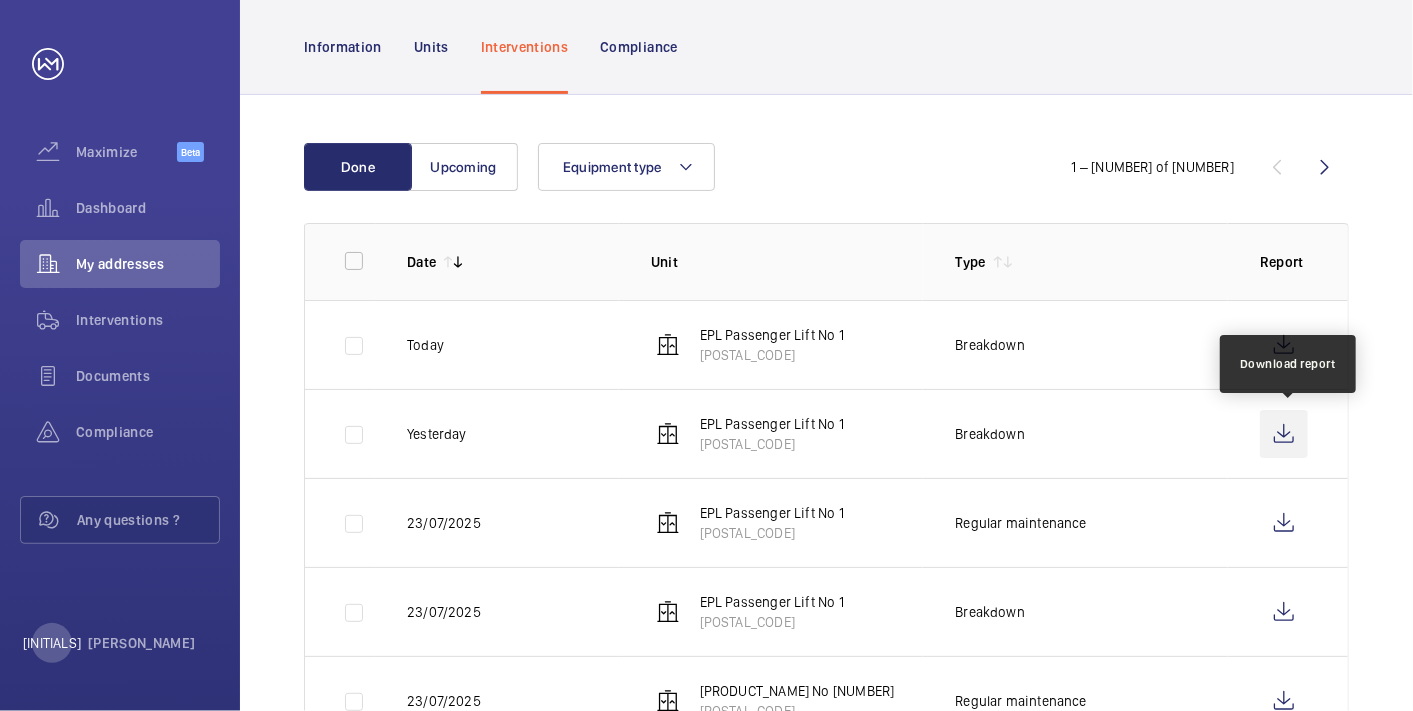 click 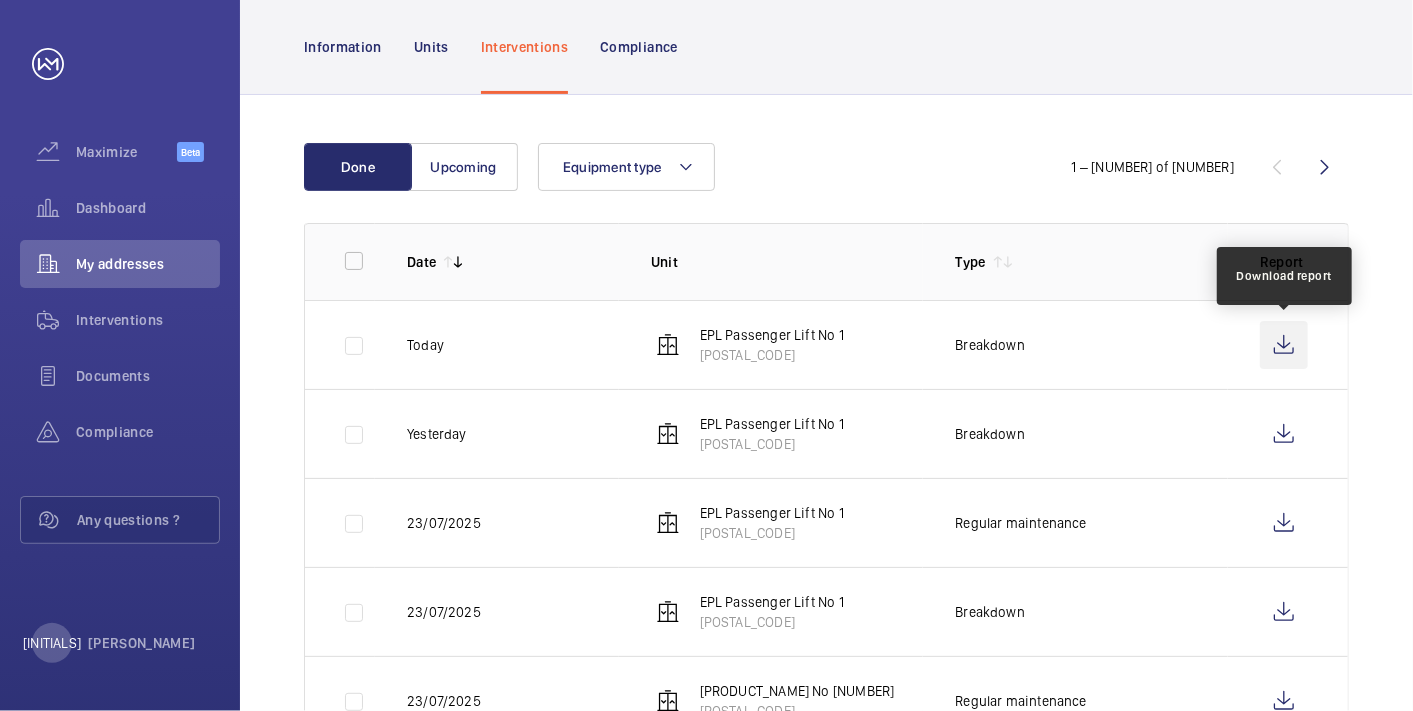 click 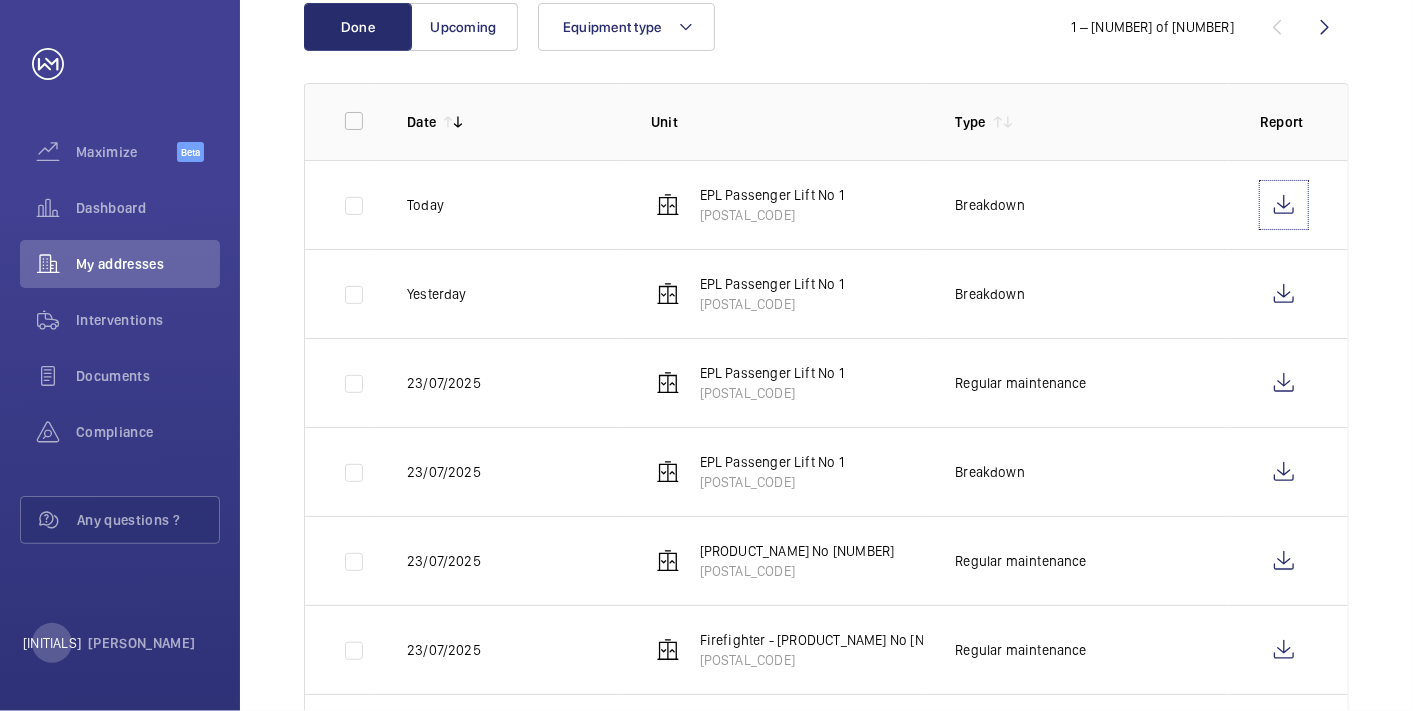 scroll, scrollTop: 268, scrollLeft: 0, axis: vertical 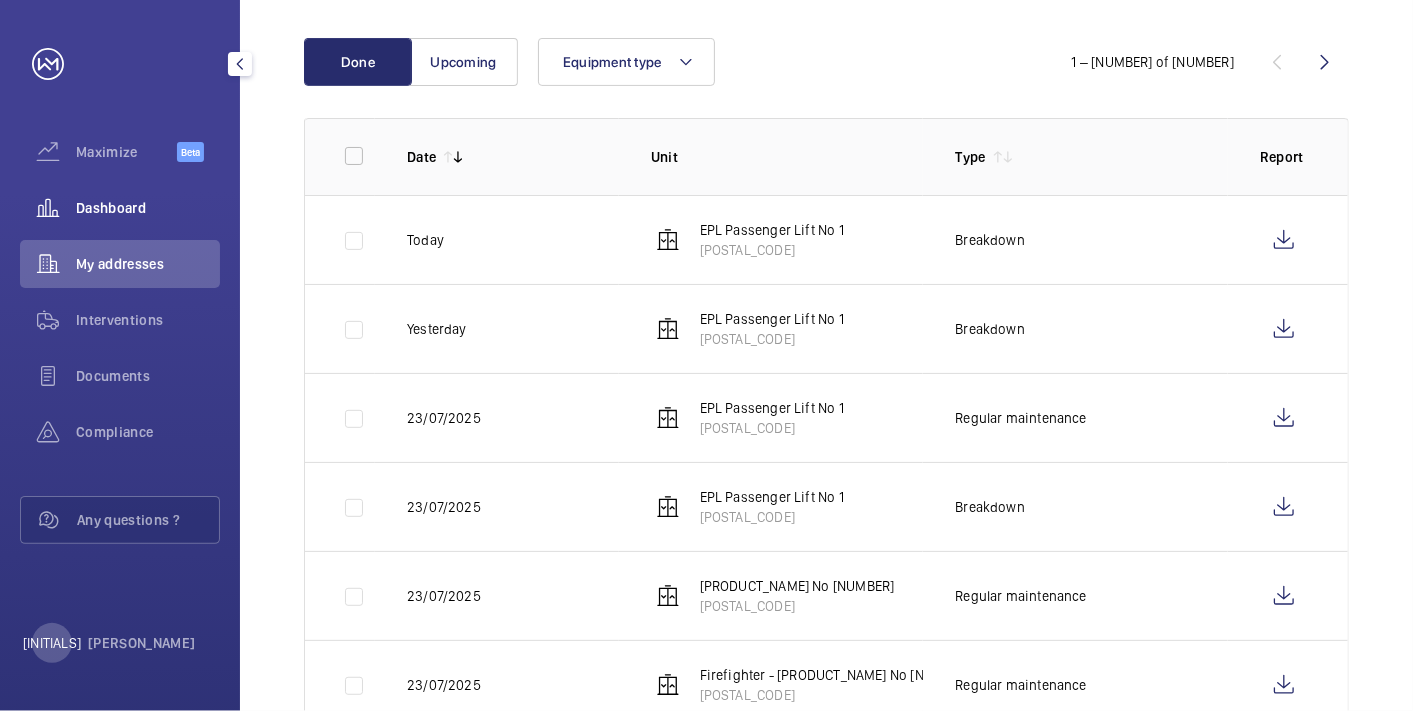 click on "Dashboard" 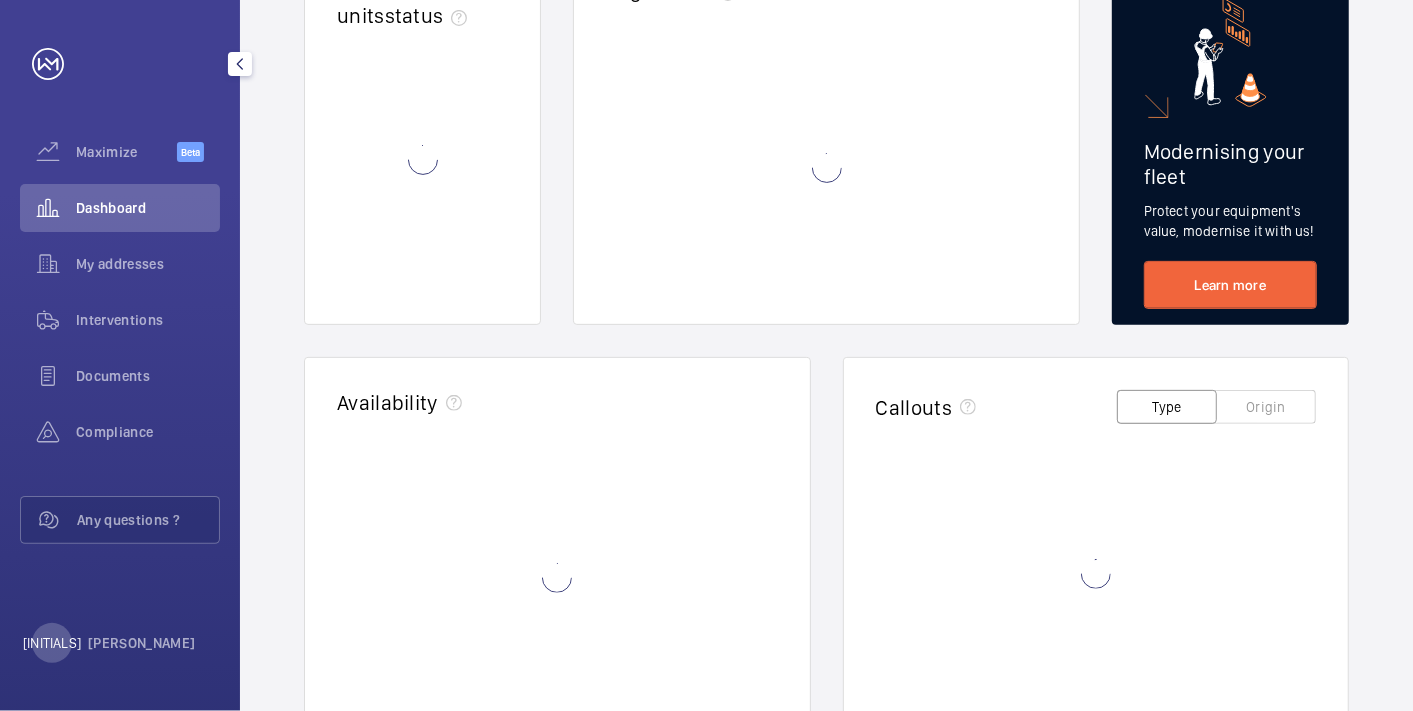 scroll, scrollTop: 0, scrollLeft: 0, axis: both 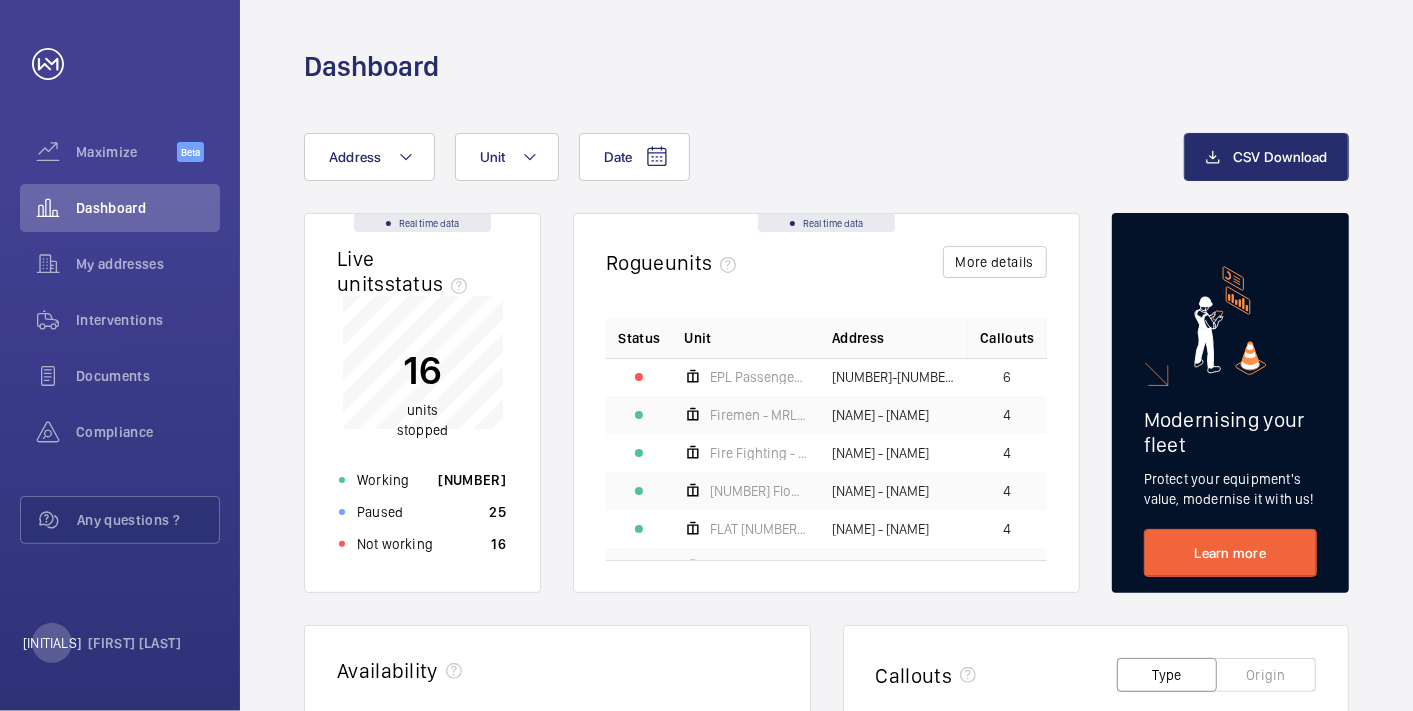 click on "Not working 16" 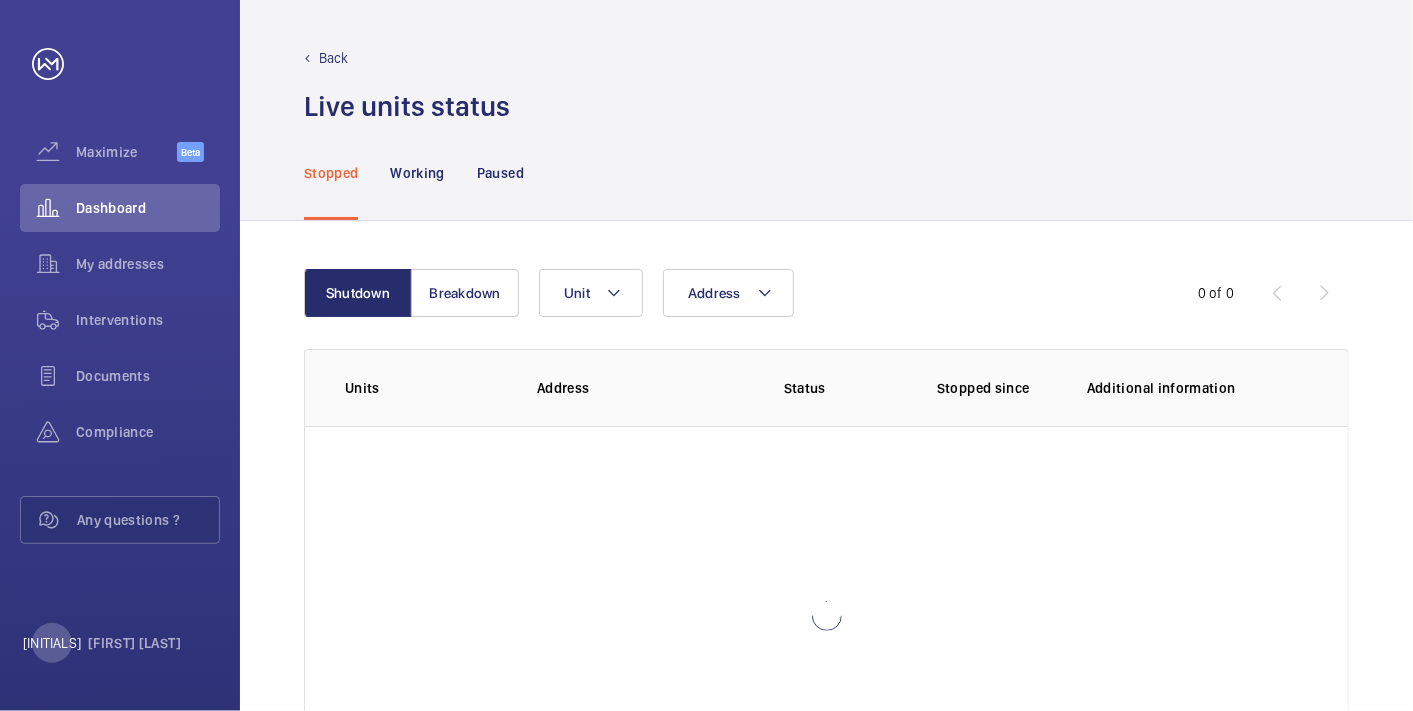 scroll, scrollTop: 142, scrollLeft: 0, axis: vertical 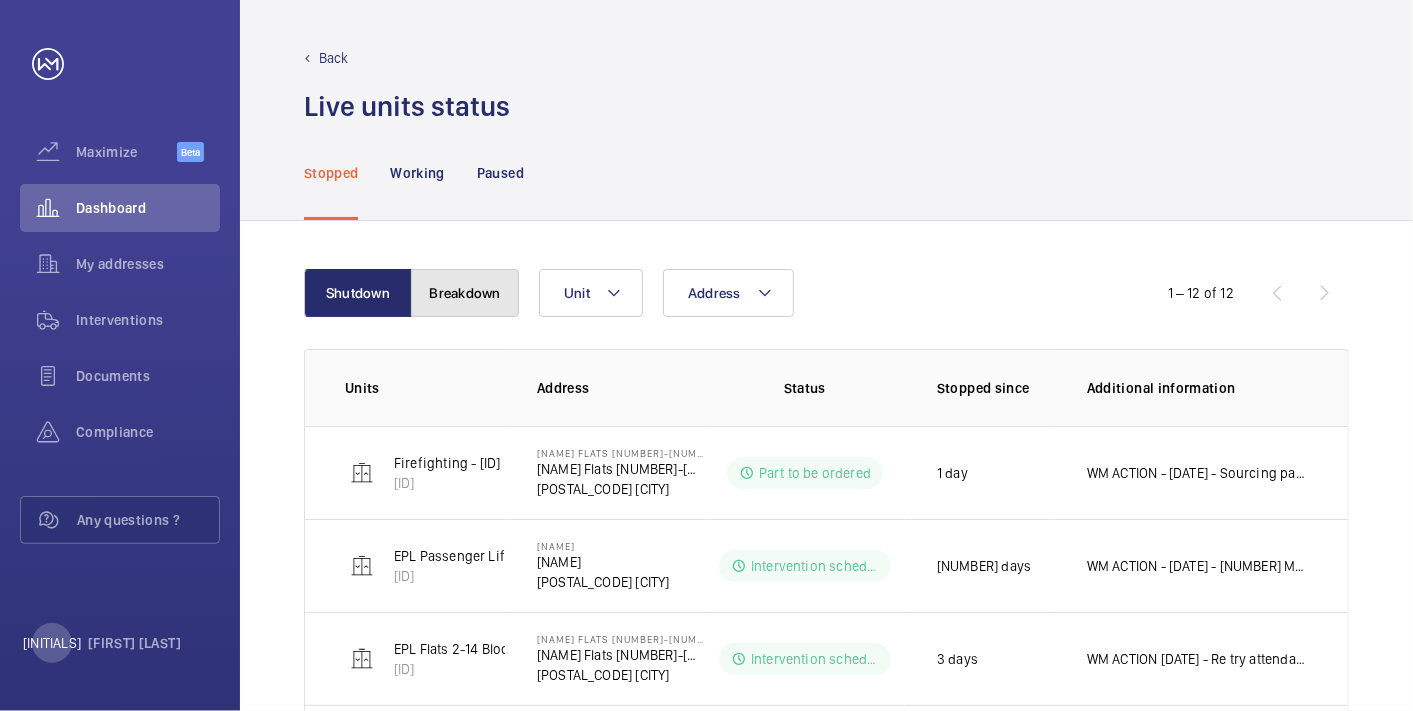 click on "Breakdown" 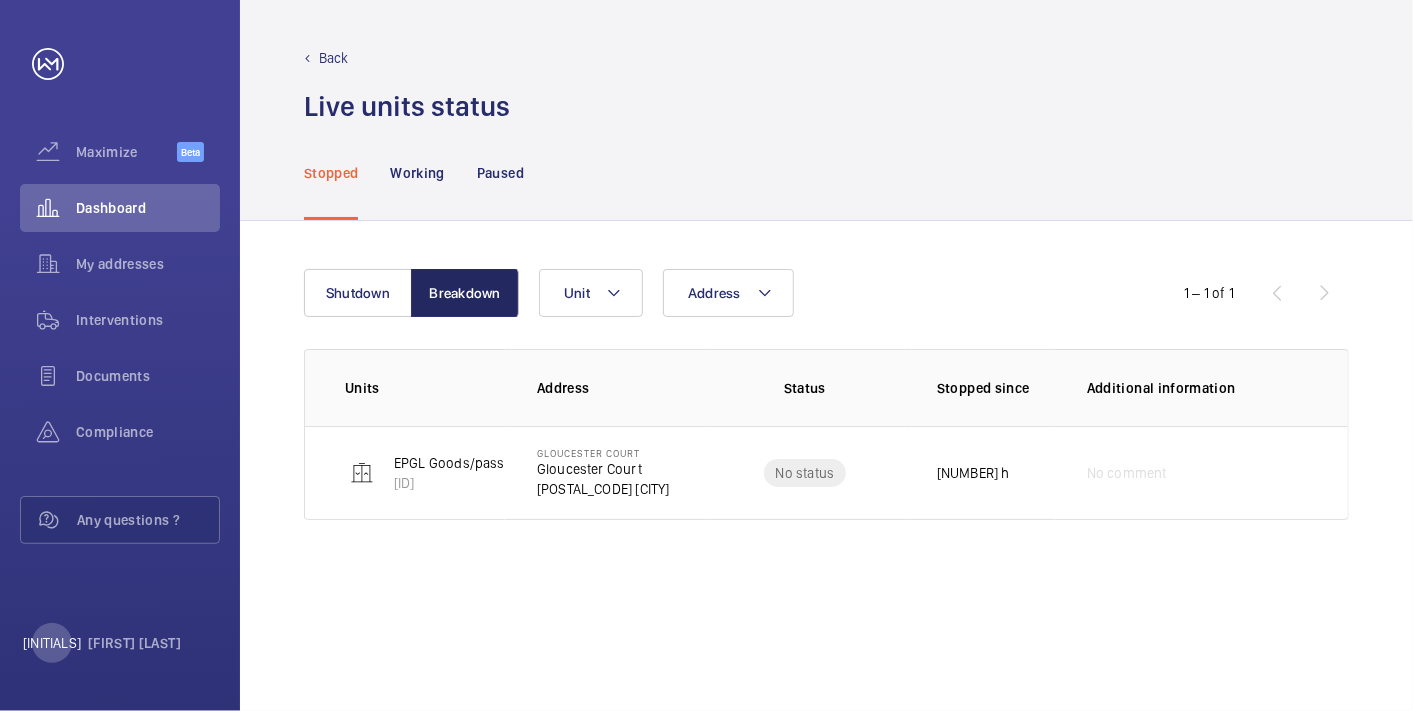 scroll, scrollTop: 0, scrollLeft: 0, axis: both 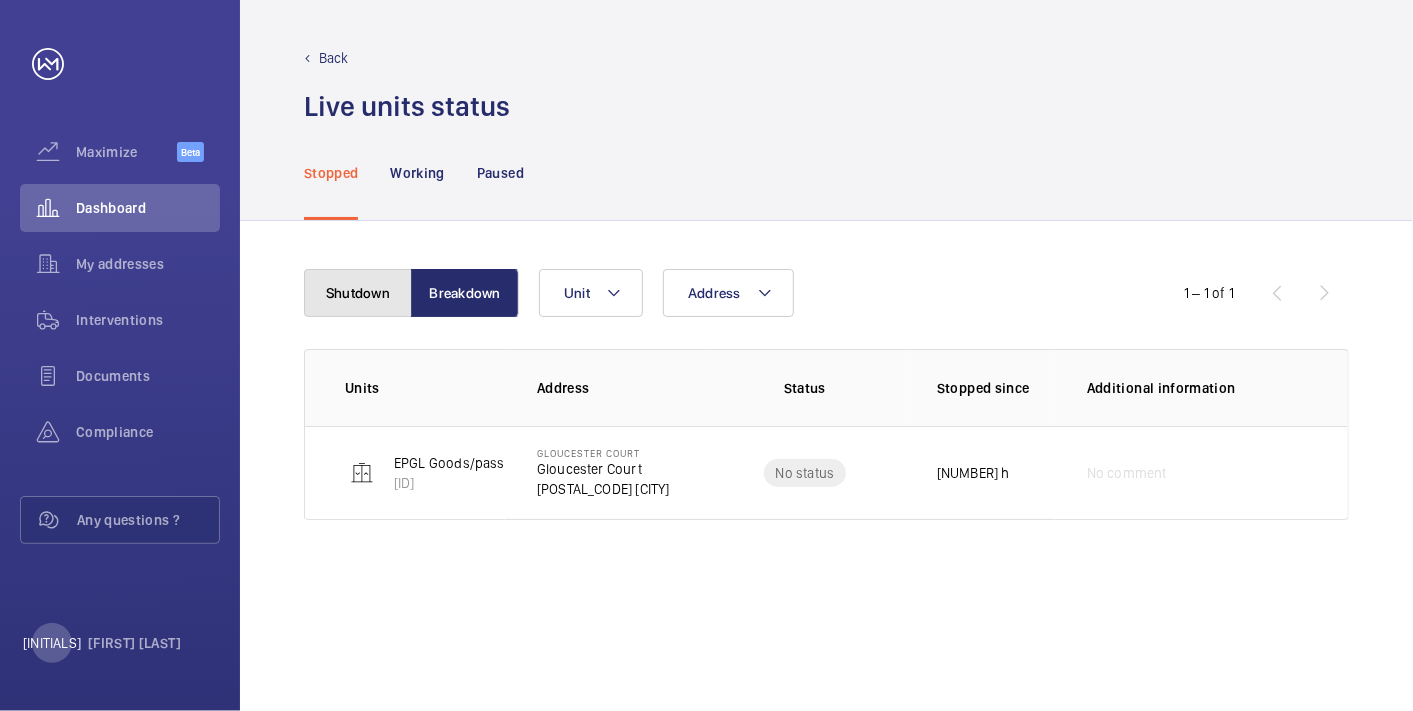 click on "Shutdown" 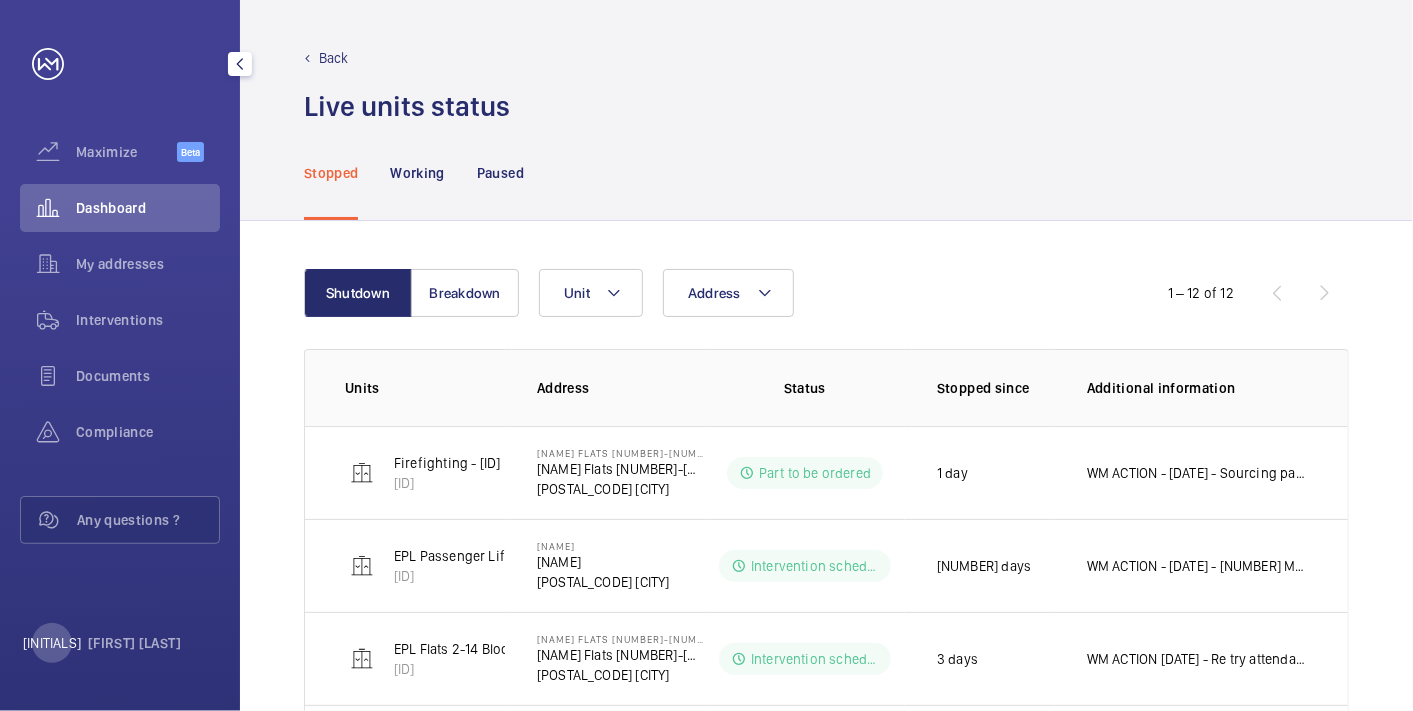click on "Dashboard" 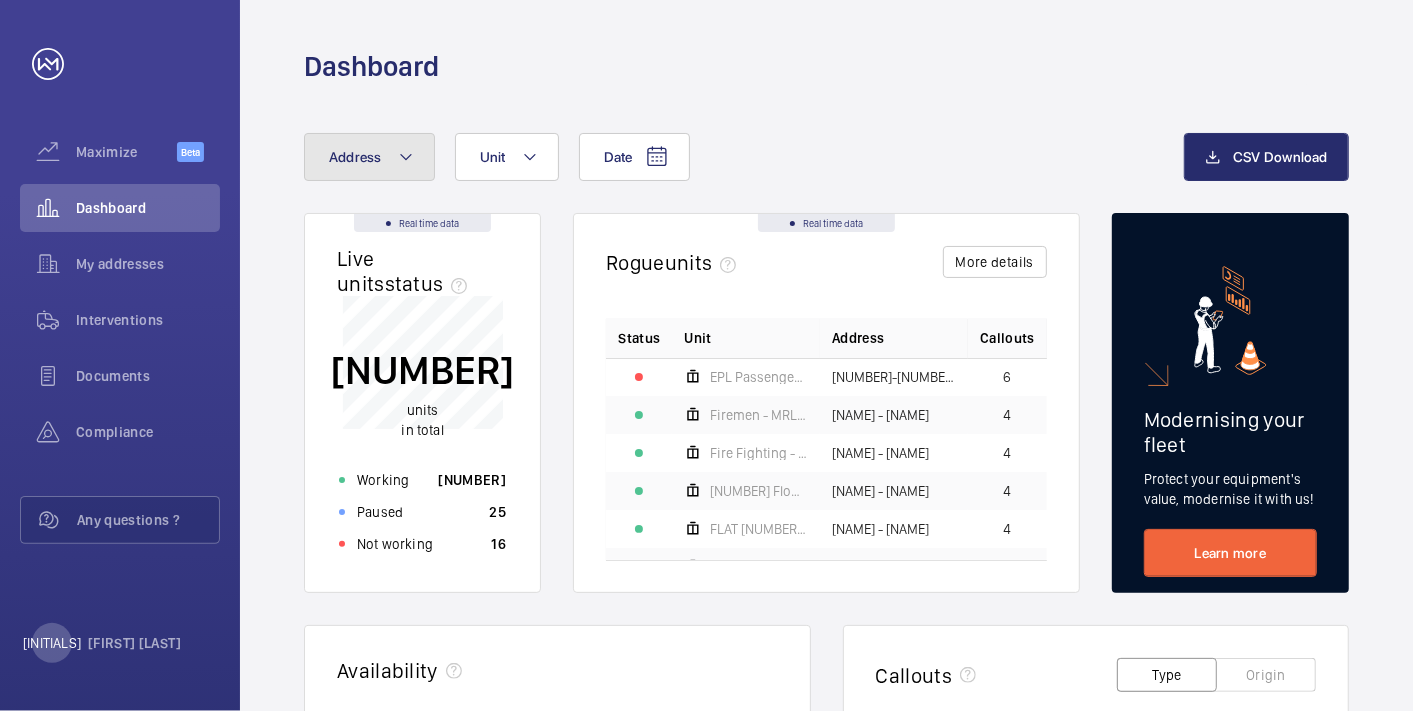 click on "Address" 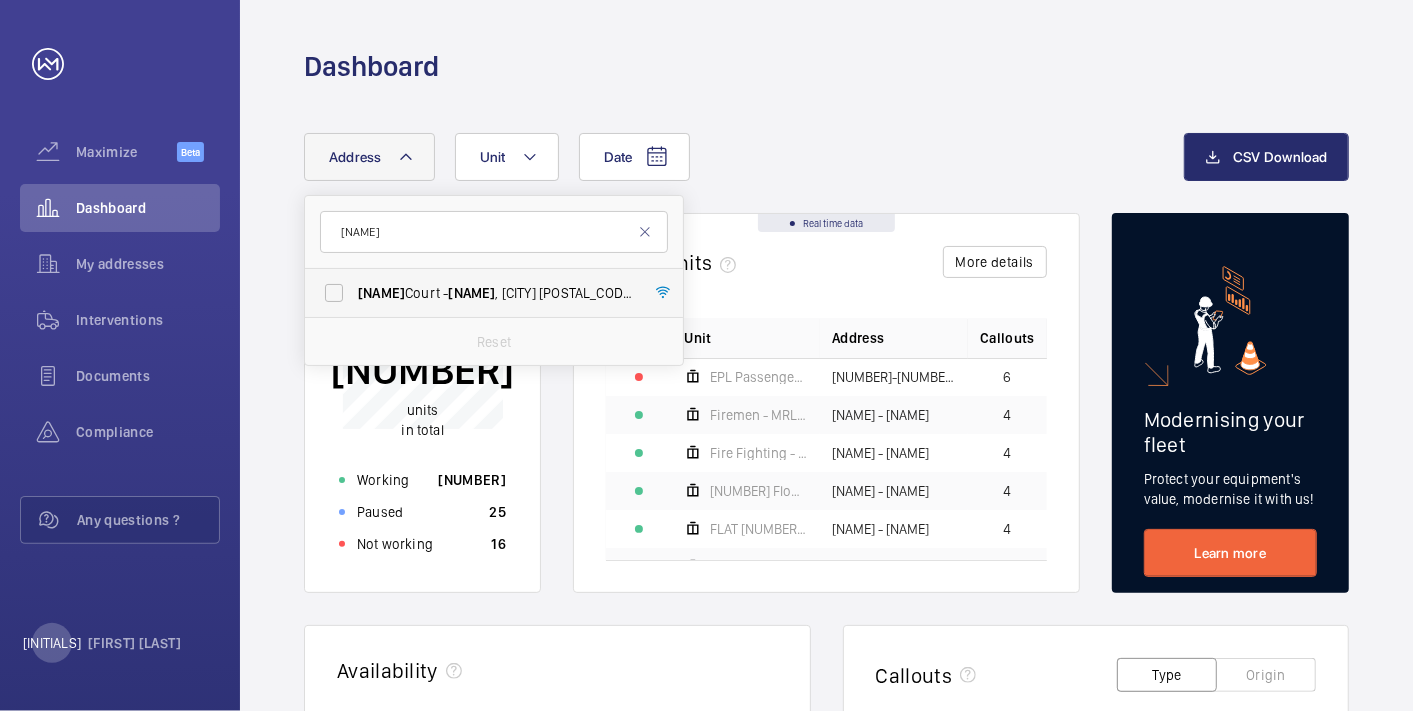 type on "moore" 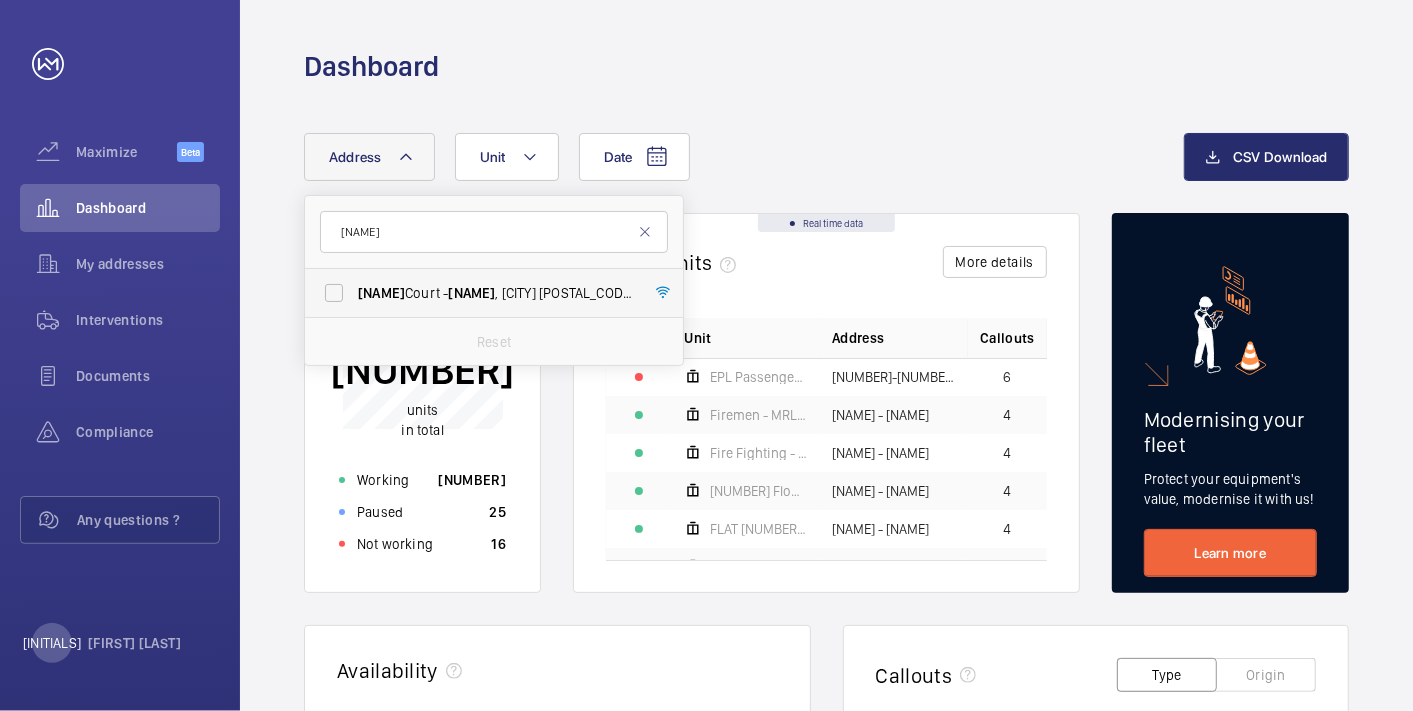 click on "Moore  Court -  Moore  Court, LONDON HA0 4AF" at bounding box center [495, 293] 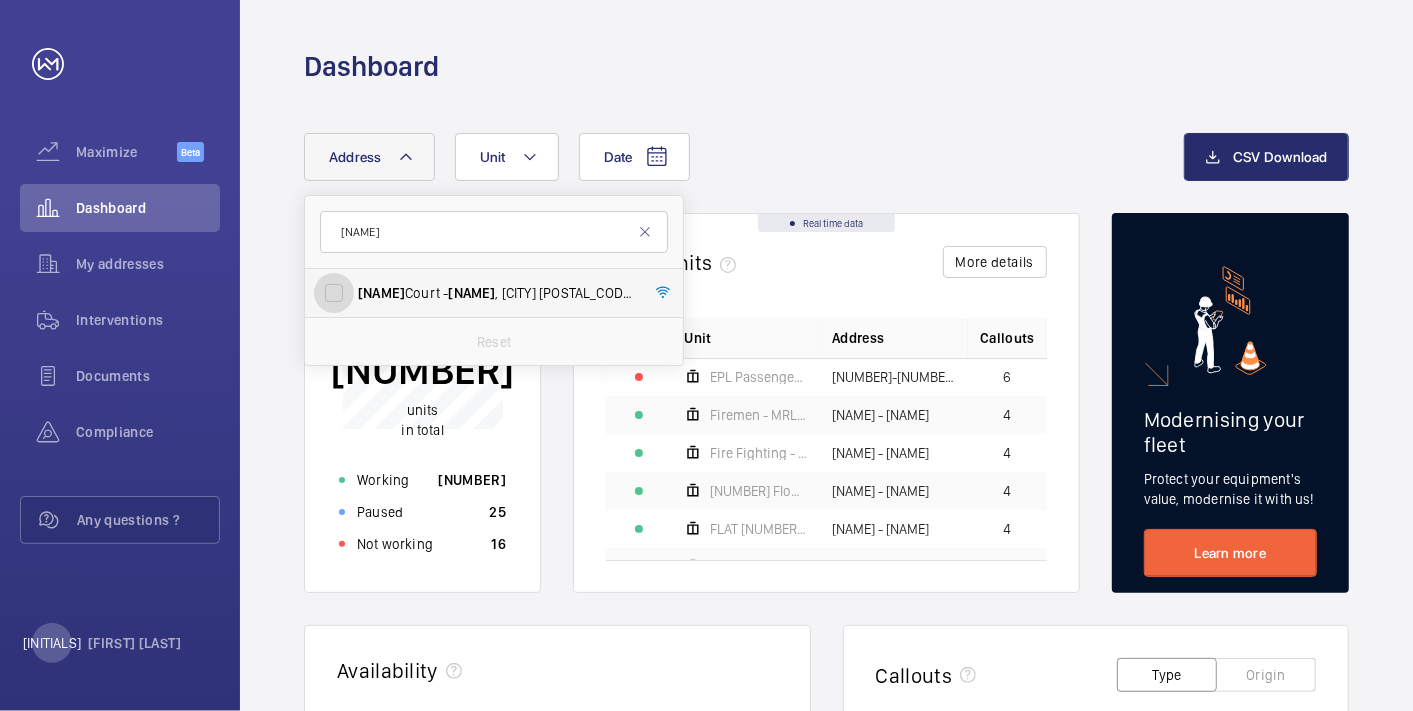 click on "Moore  Court -  Moore  Court, LONDON HA0 4AF" at bounding box center [334, 293] 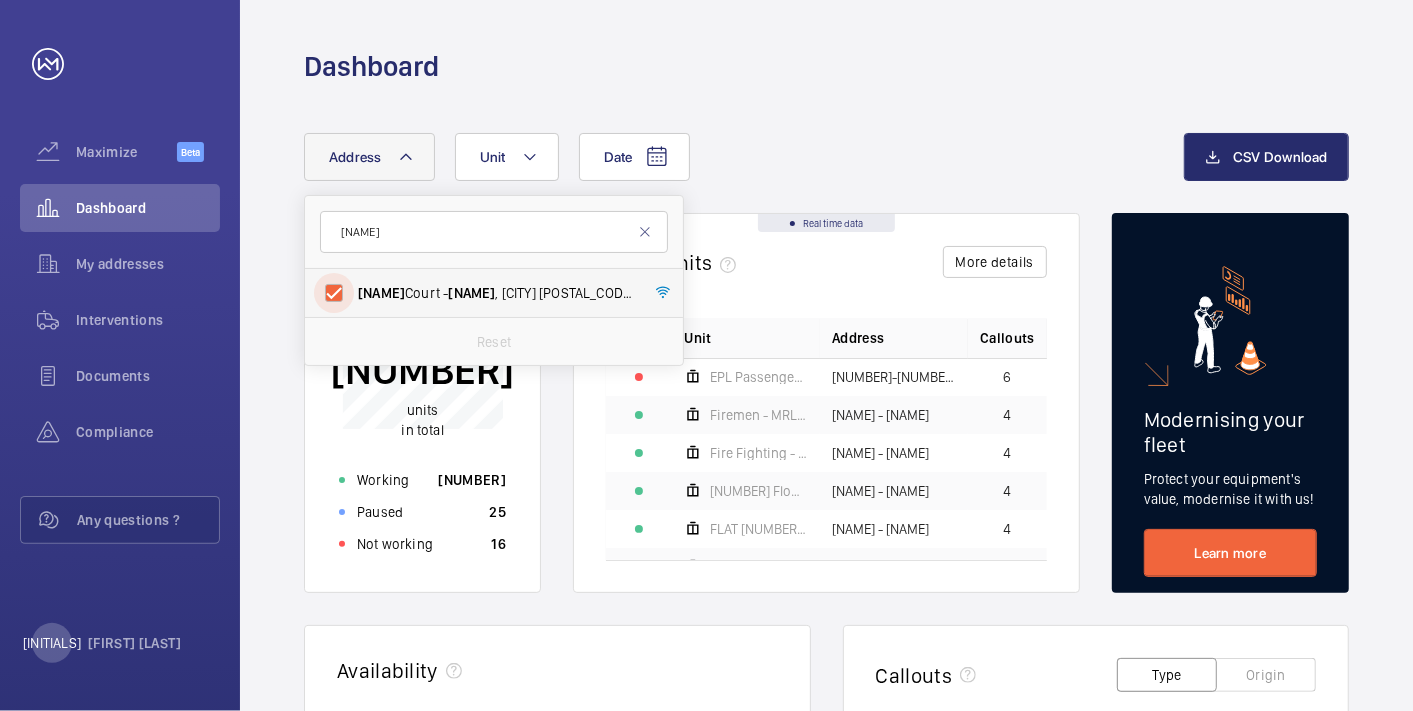 checkbox on "true" 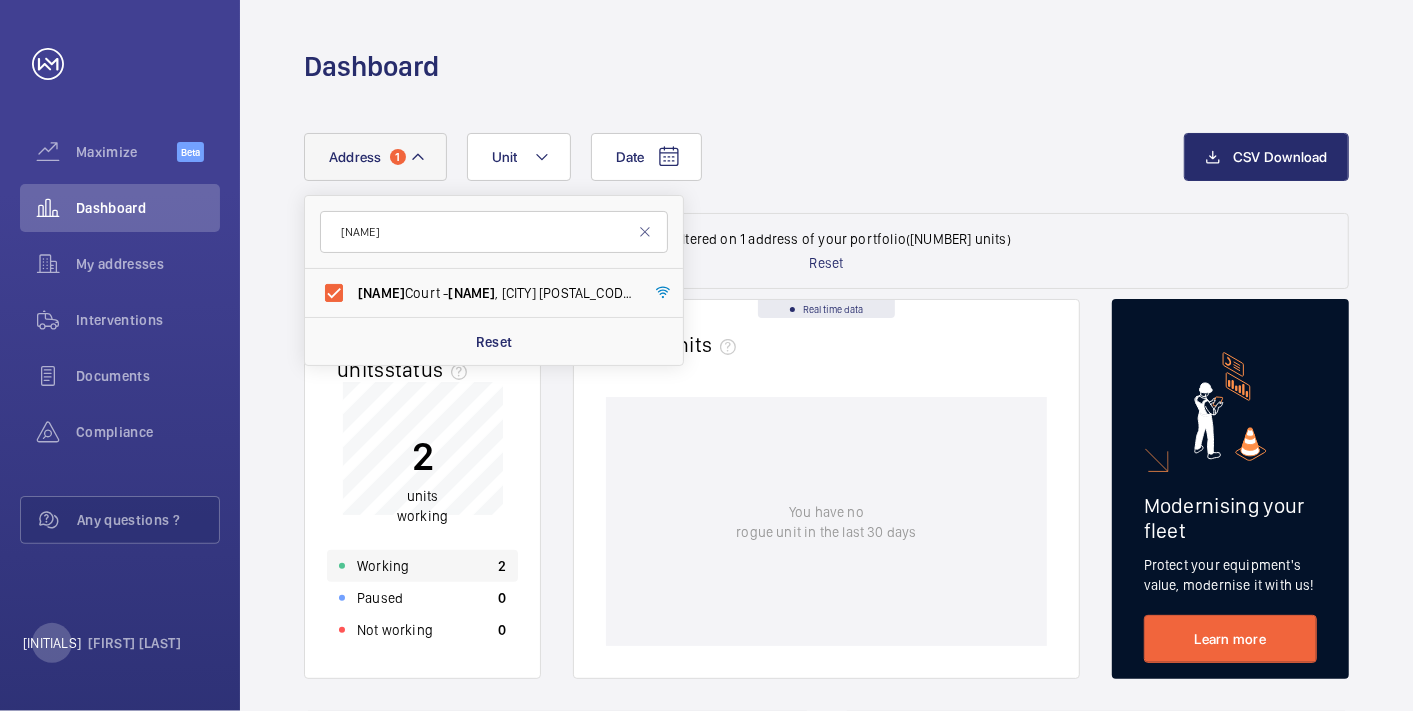 click on "Working 2" 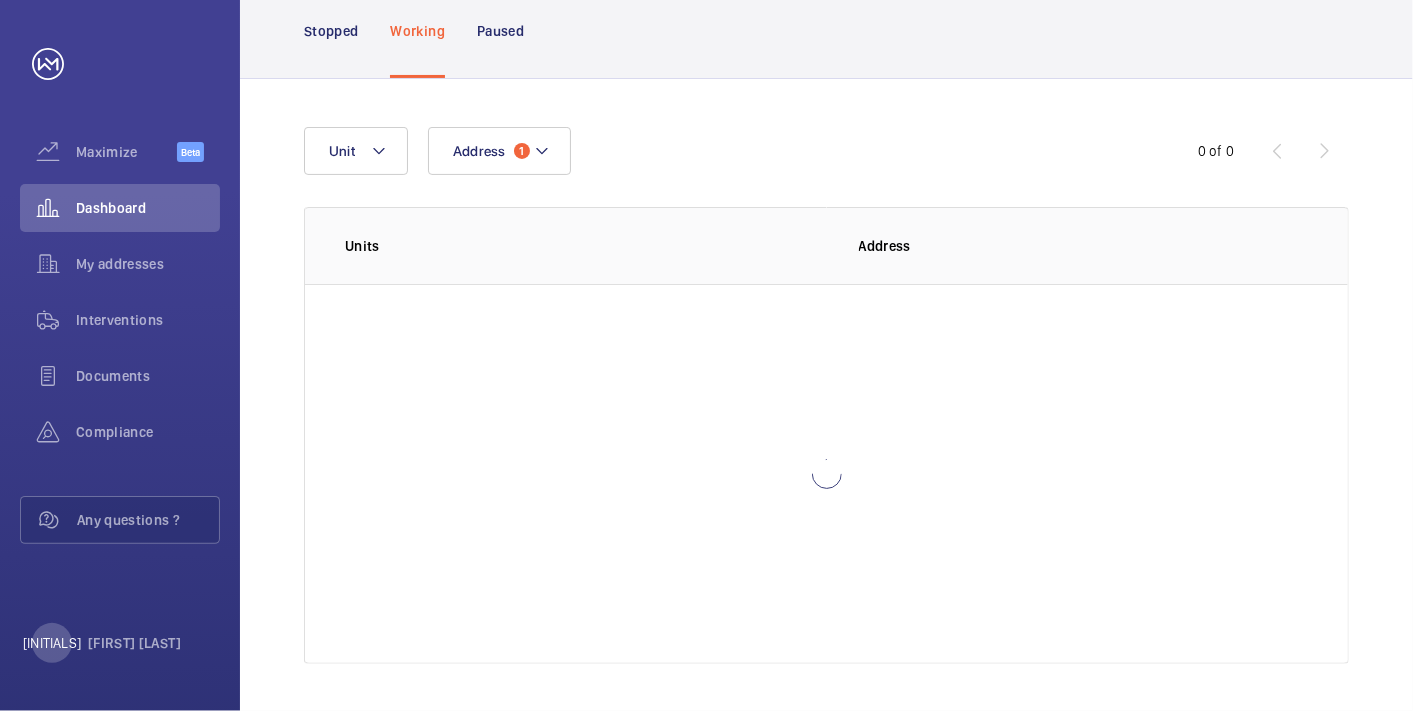 scroll, scrollTop: 141, scrollLeft: 0, axis: vertical 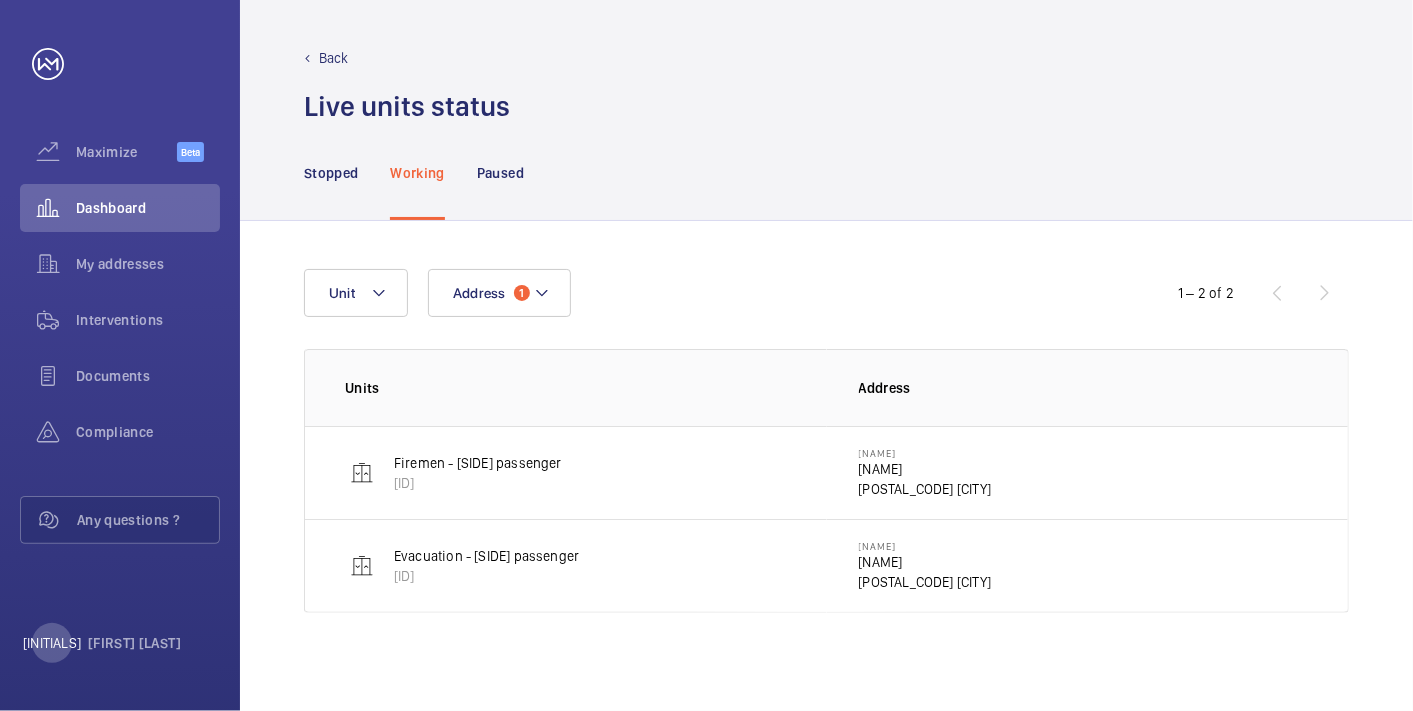 click on "Moore Court" 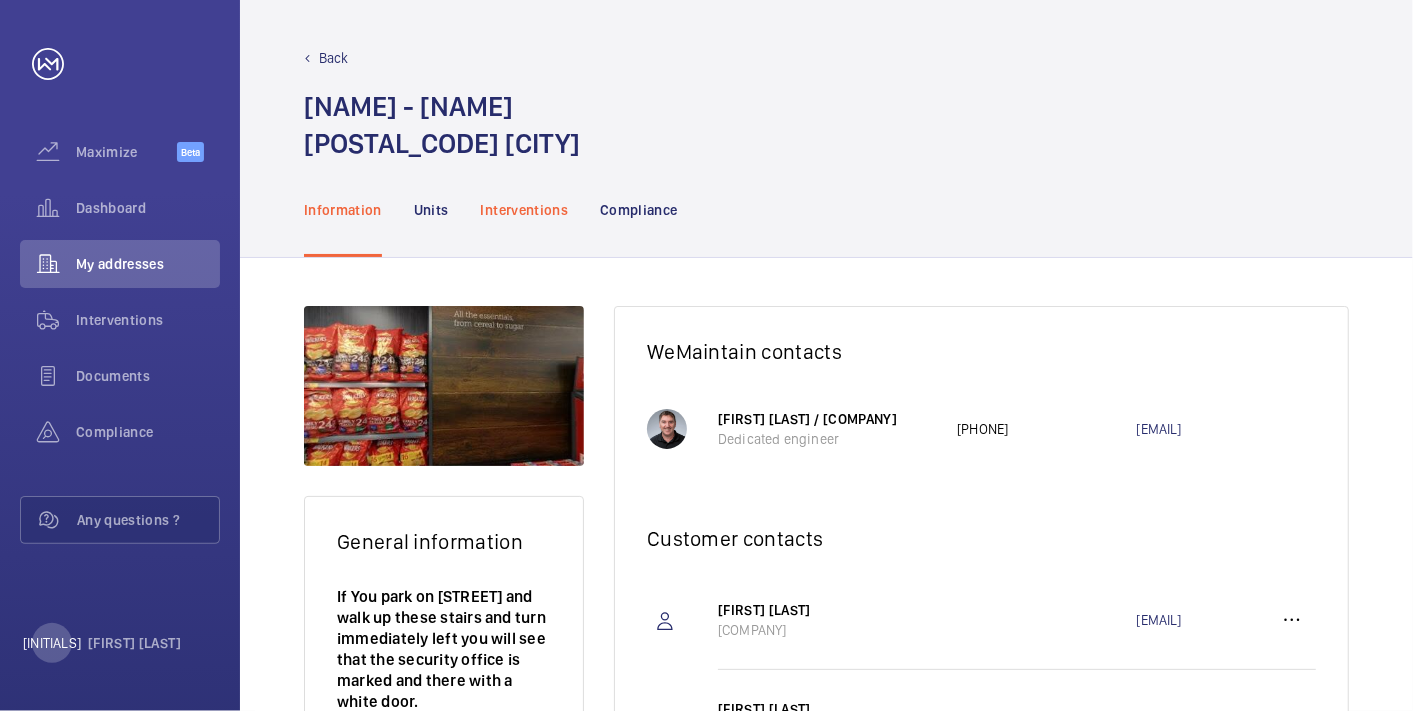 click on "Interventions" 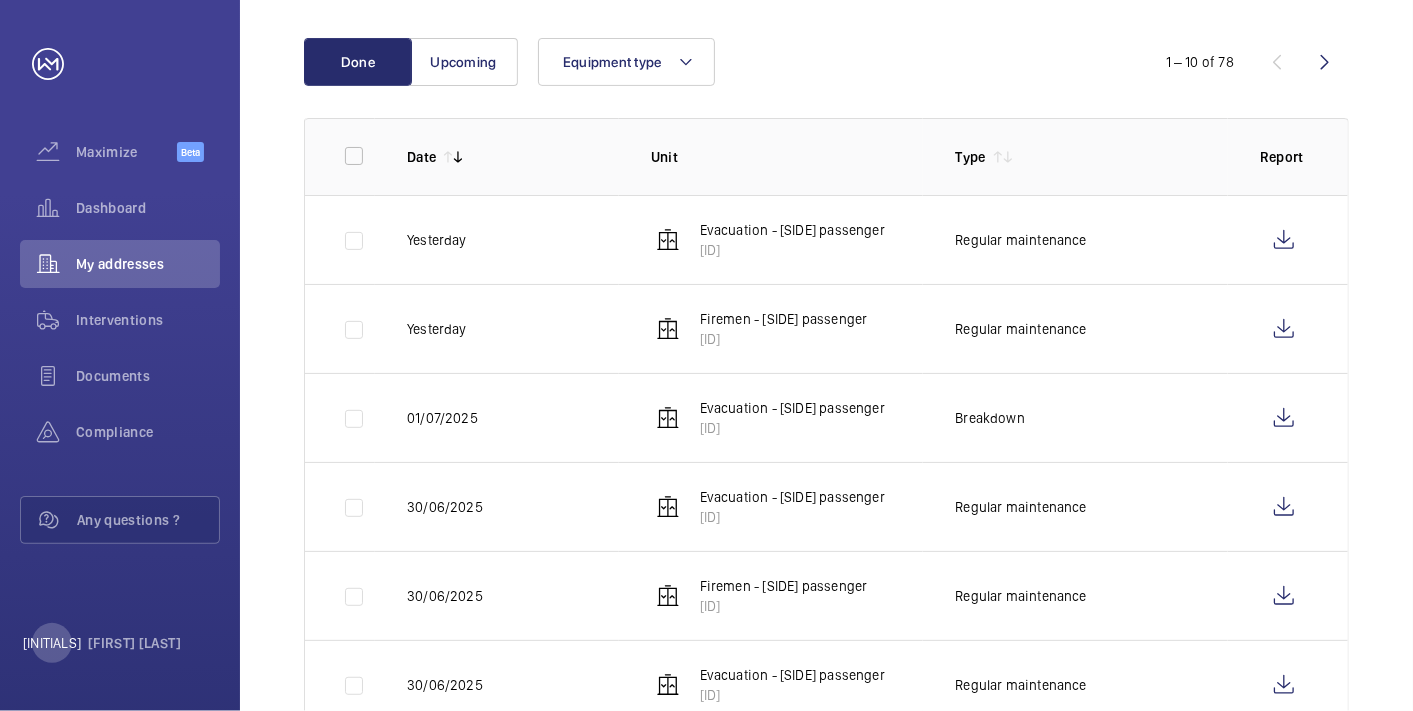 scroll, scrollTop: 273, scrollLeft: 0, axis: vertical 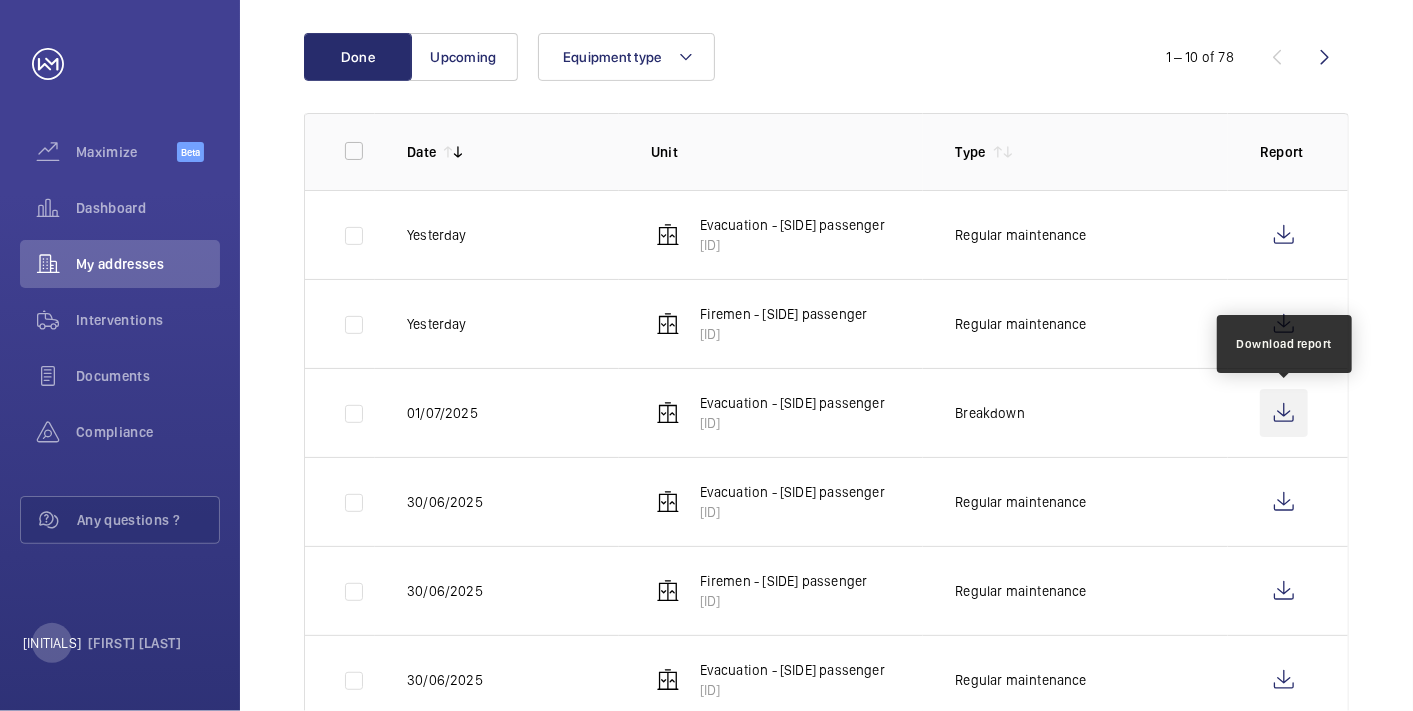 click 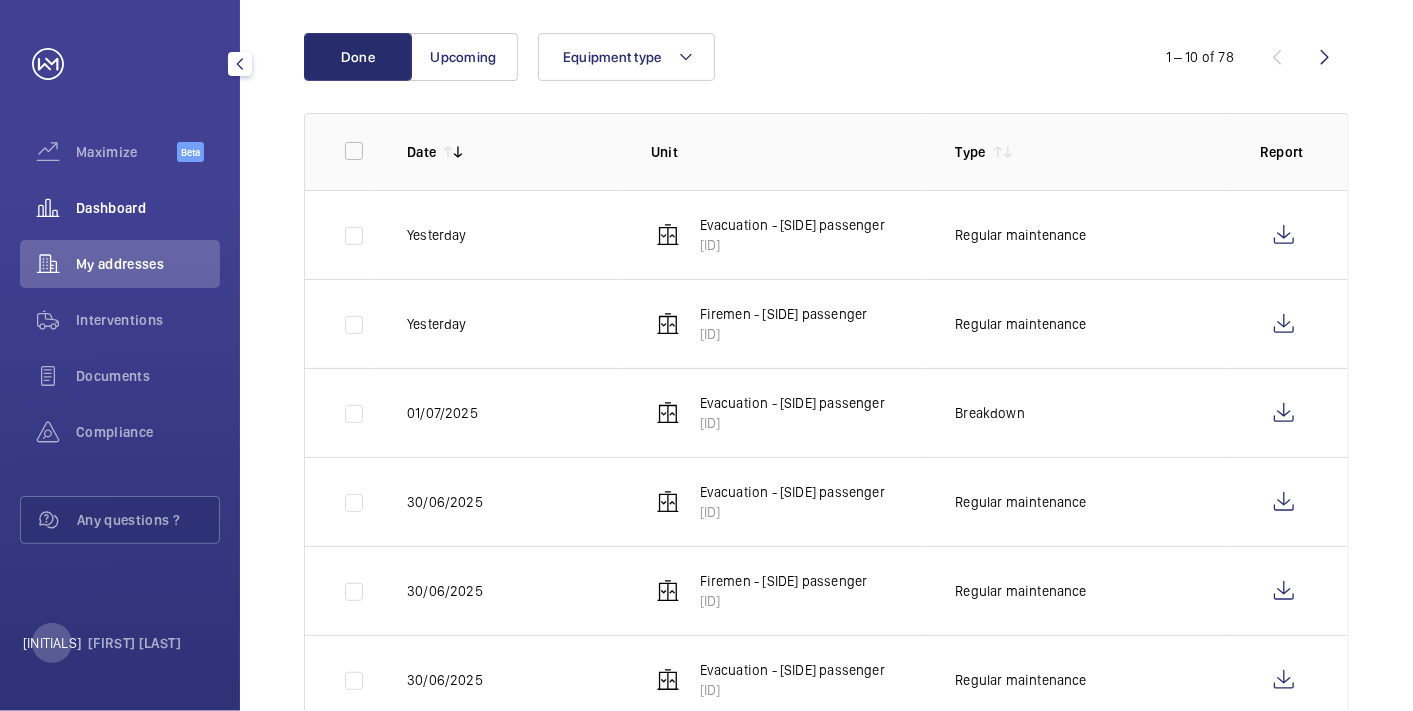 click on "Dashboard" 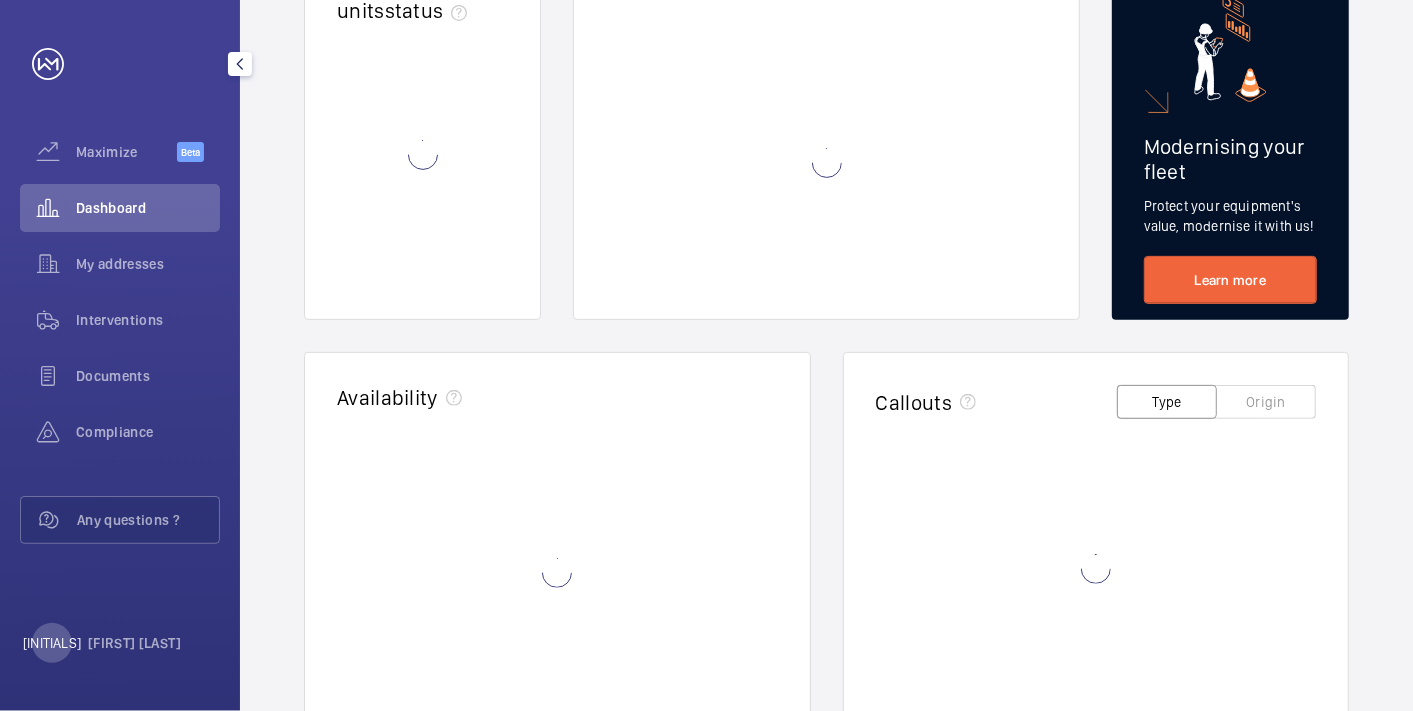 scroll, scrollTop: 0, scrollLeft: 0, axis: both 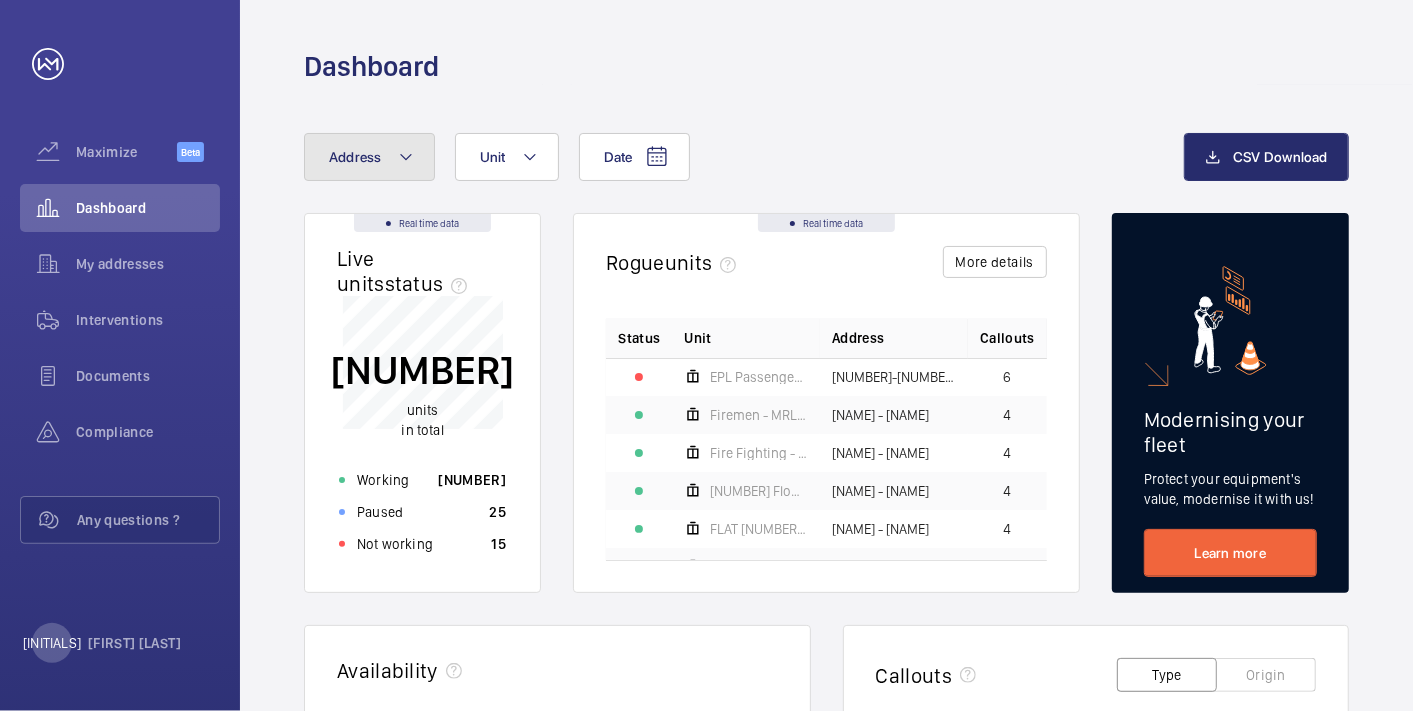 click on "Address" 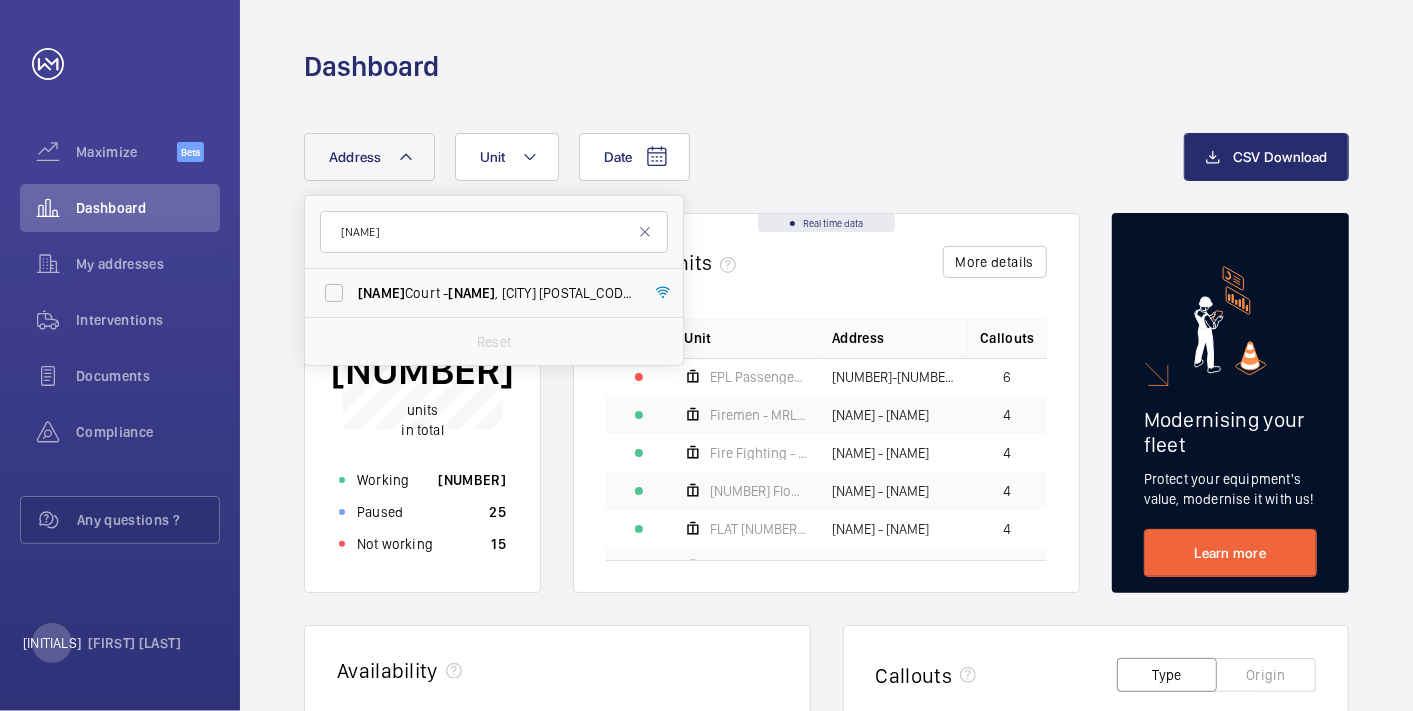 type on "moore" 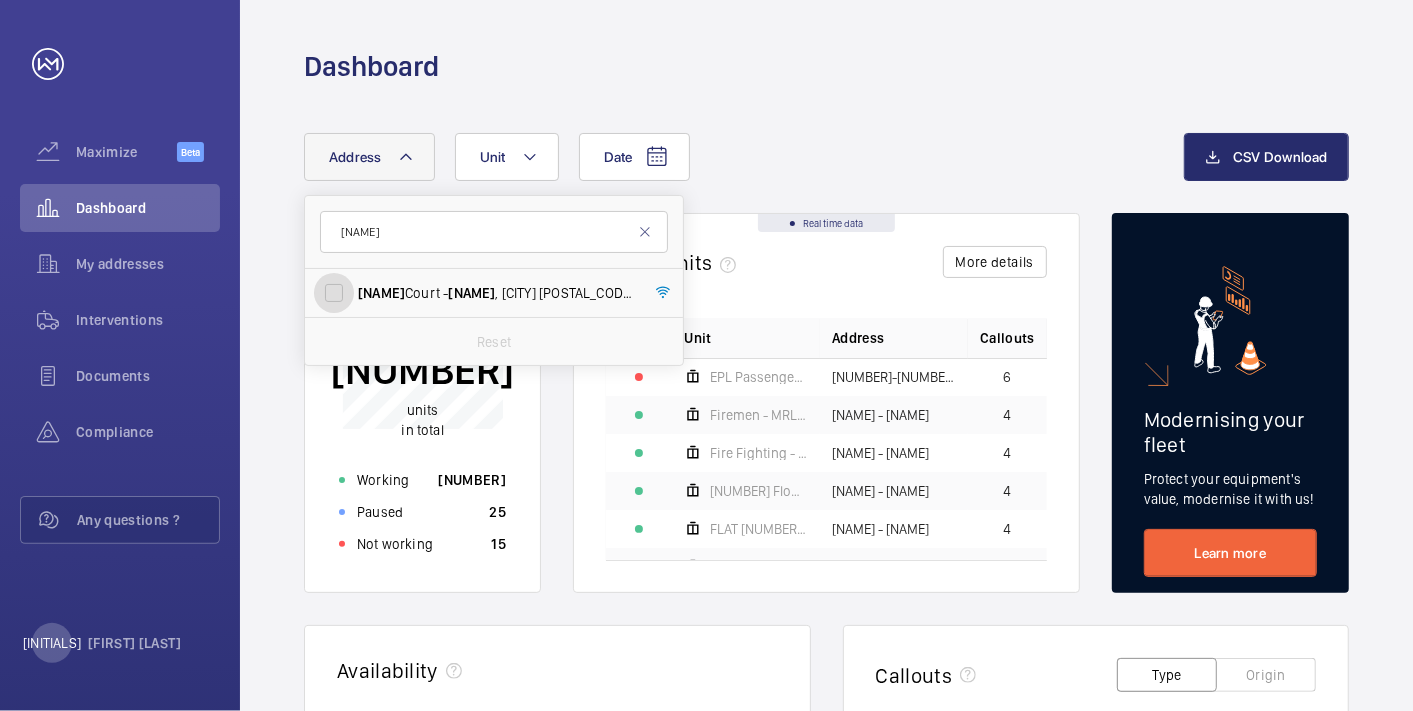 click on "Moore  Court -  Moore  Court, LONDON HA0 4AF" at bounding box center (334, 293) 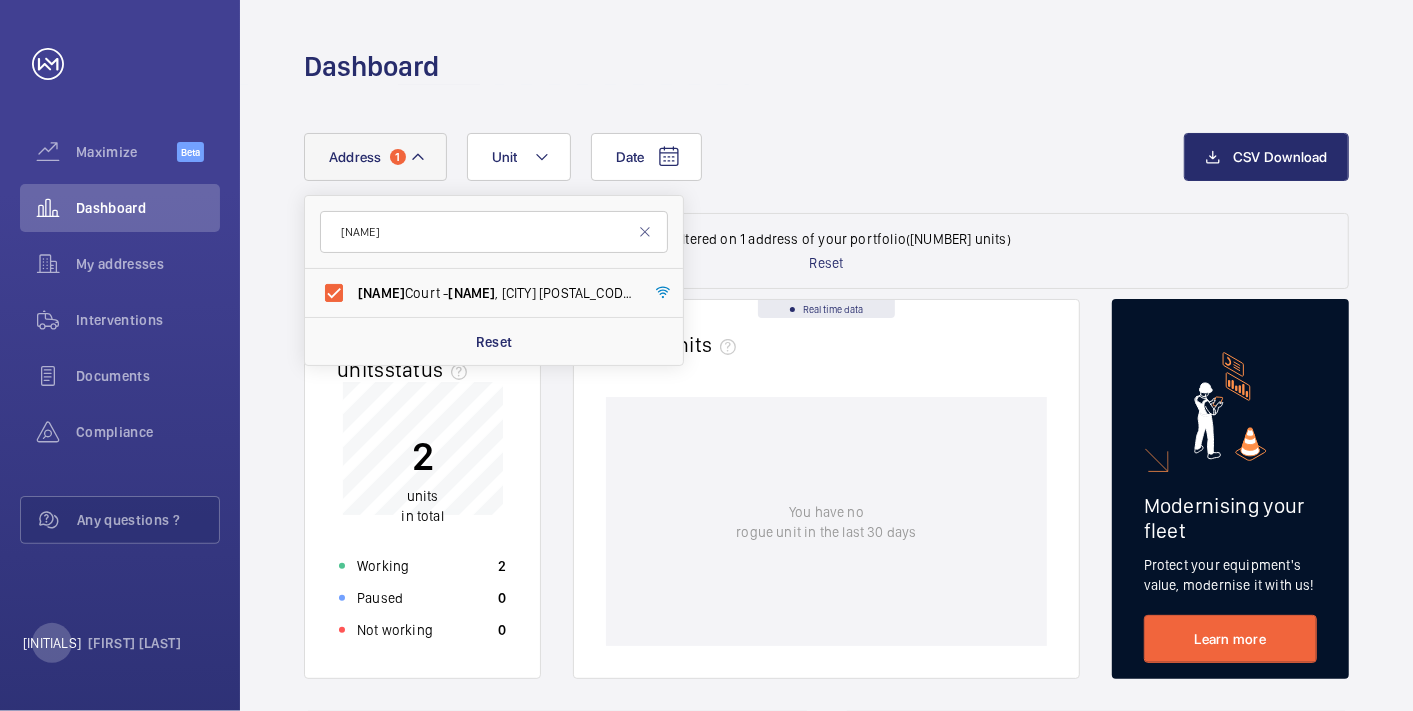click on "Moore  Court -  Moore  Court, LONDON HA0 4AF" at bounding box center (479, 293) 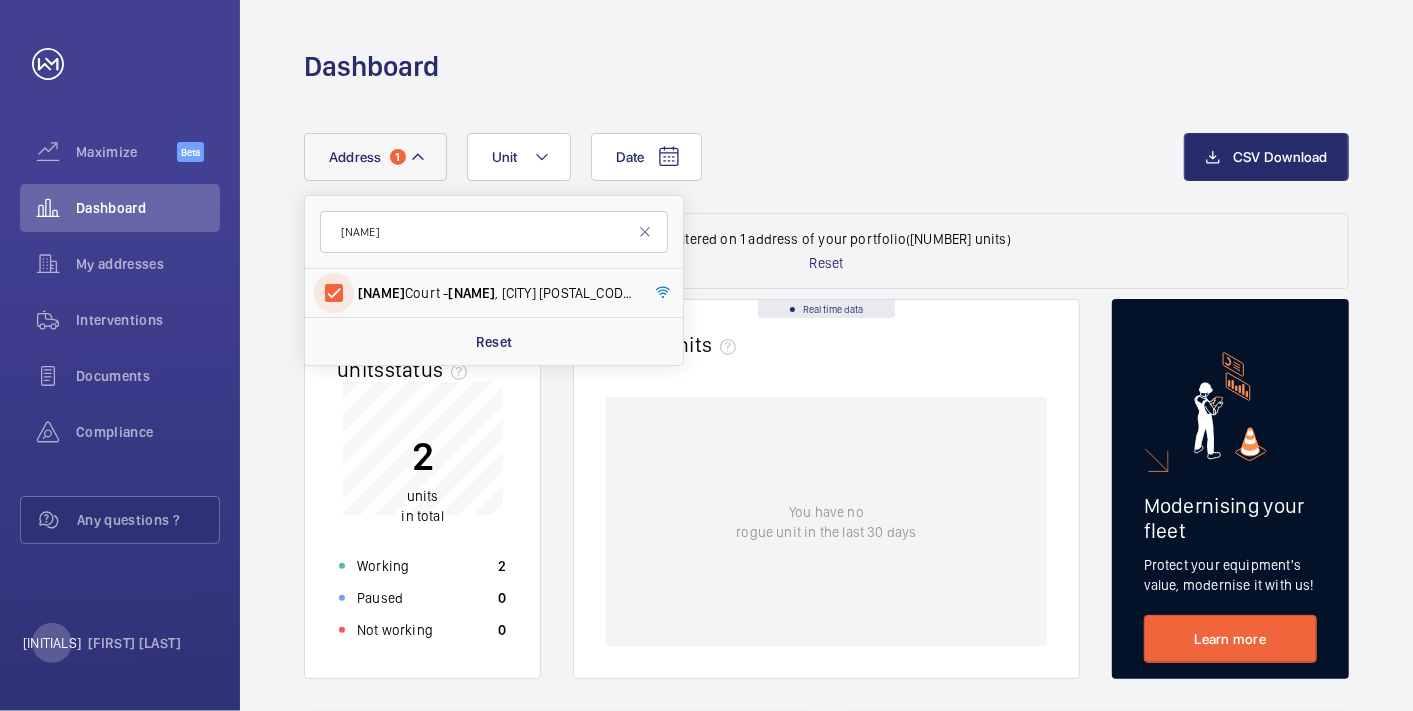 click on "Moore  Court -  Moore  Court, LONDON HA0 4AF" at bounding box center [334, 293] 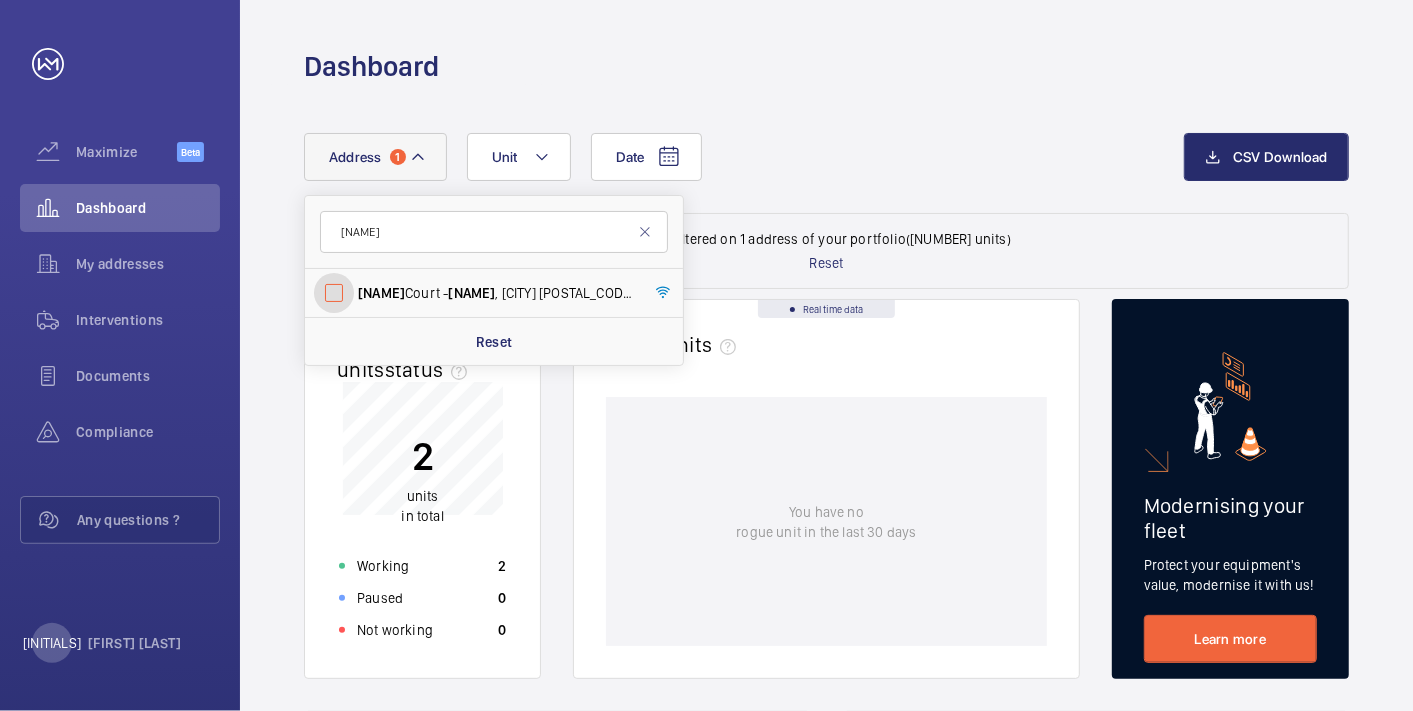 checkbox on "false" 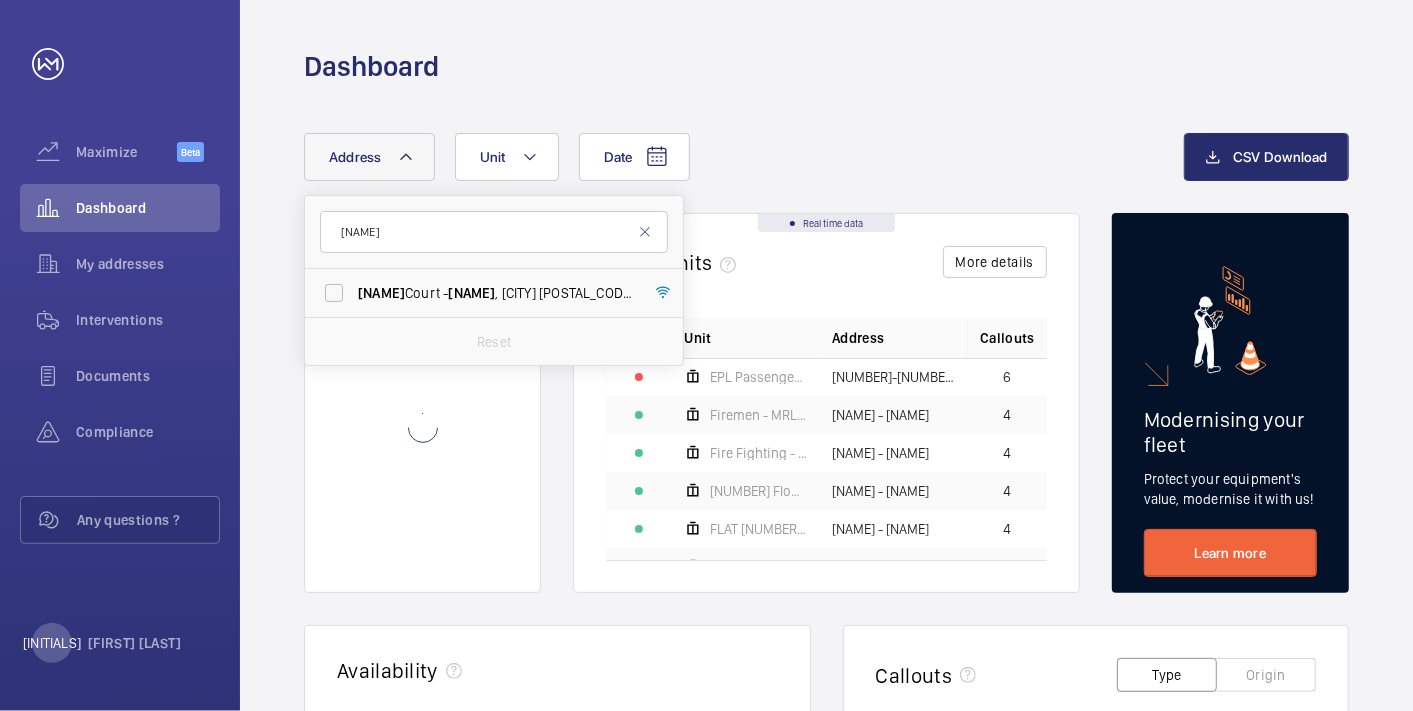 click on "Dashboard" 